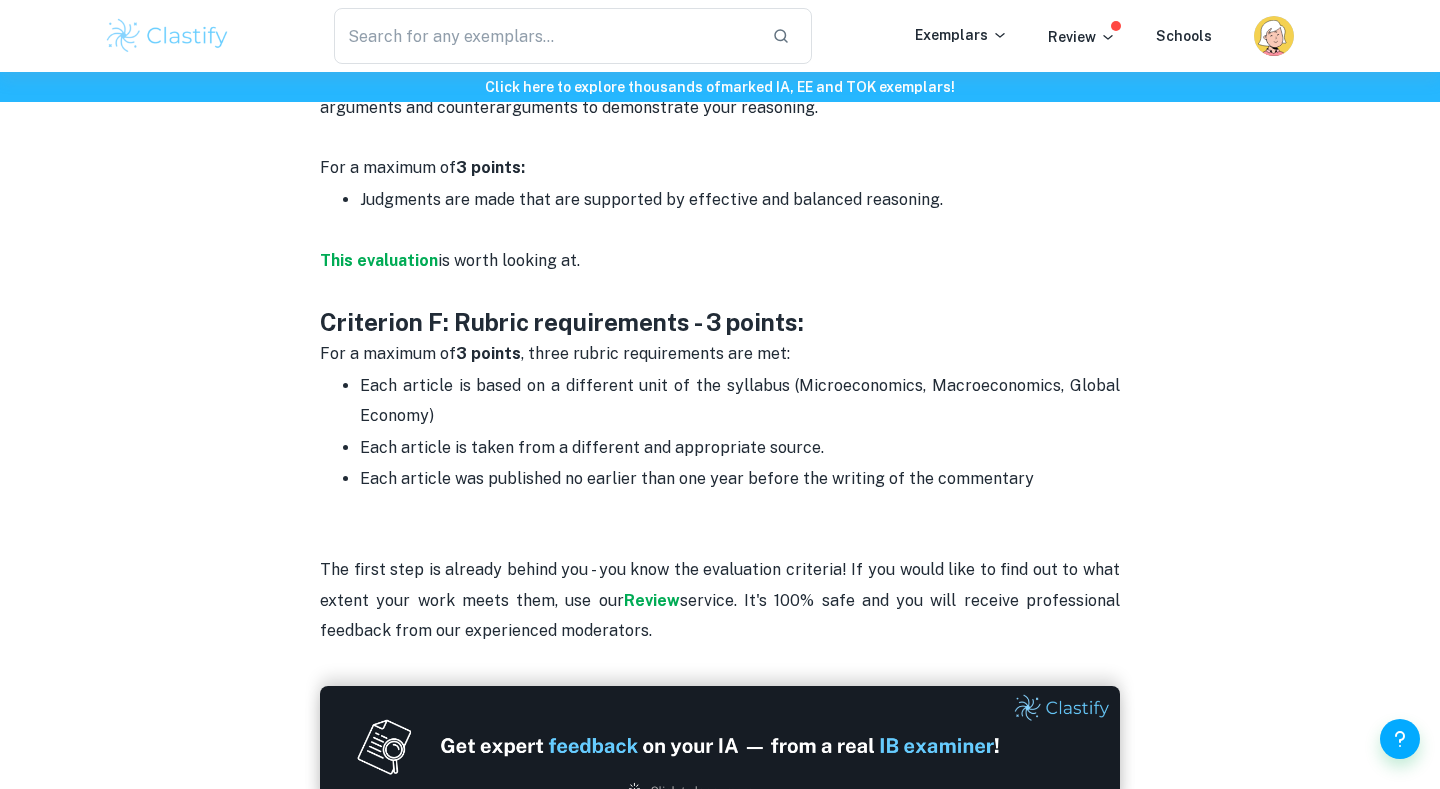 scroll, scrollTop: 2851, scrollLeft: 0, axis: vertical 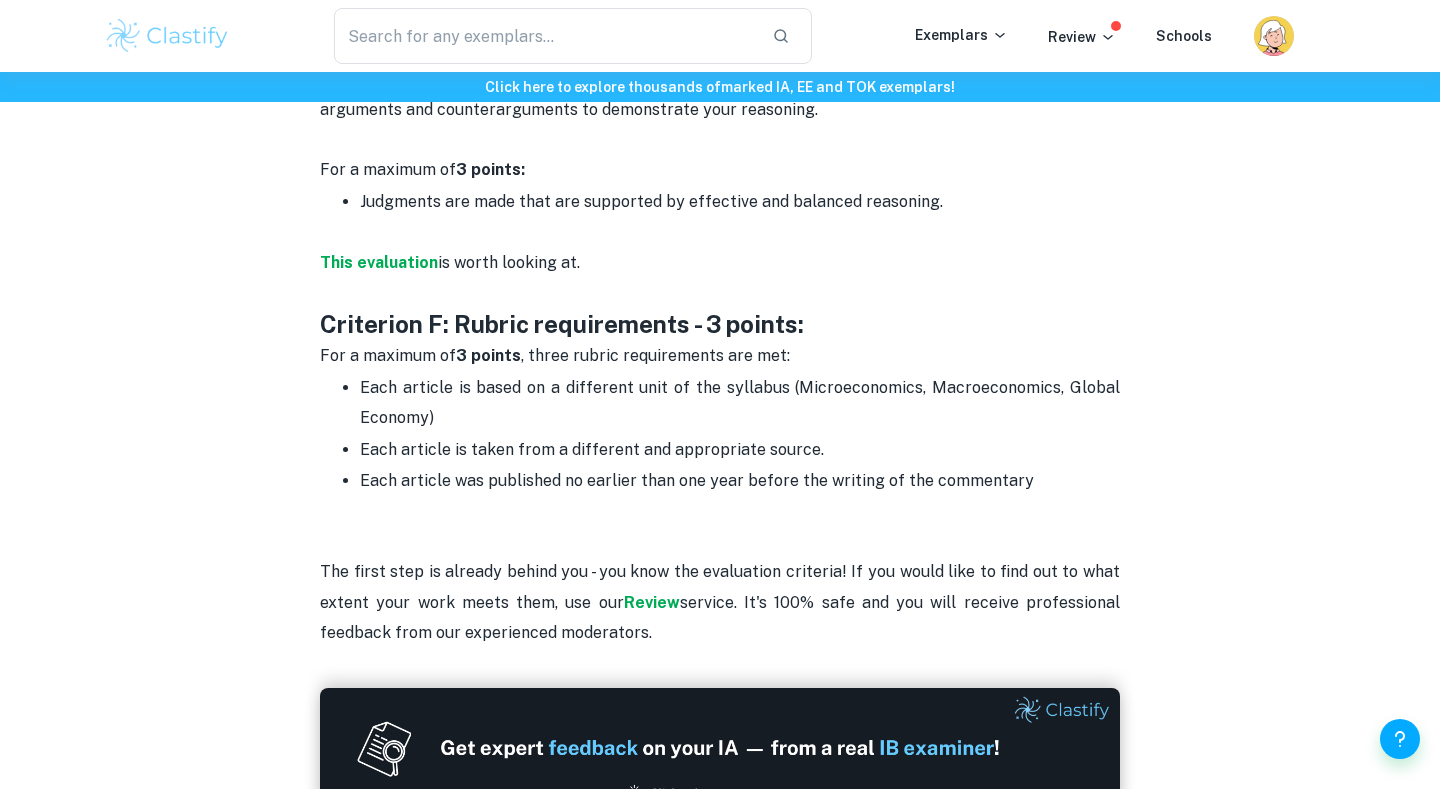 click on "Each article was published no earlier than one year before the writing of the commentary" at bounding box center (697, 480) 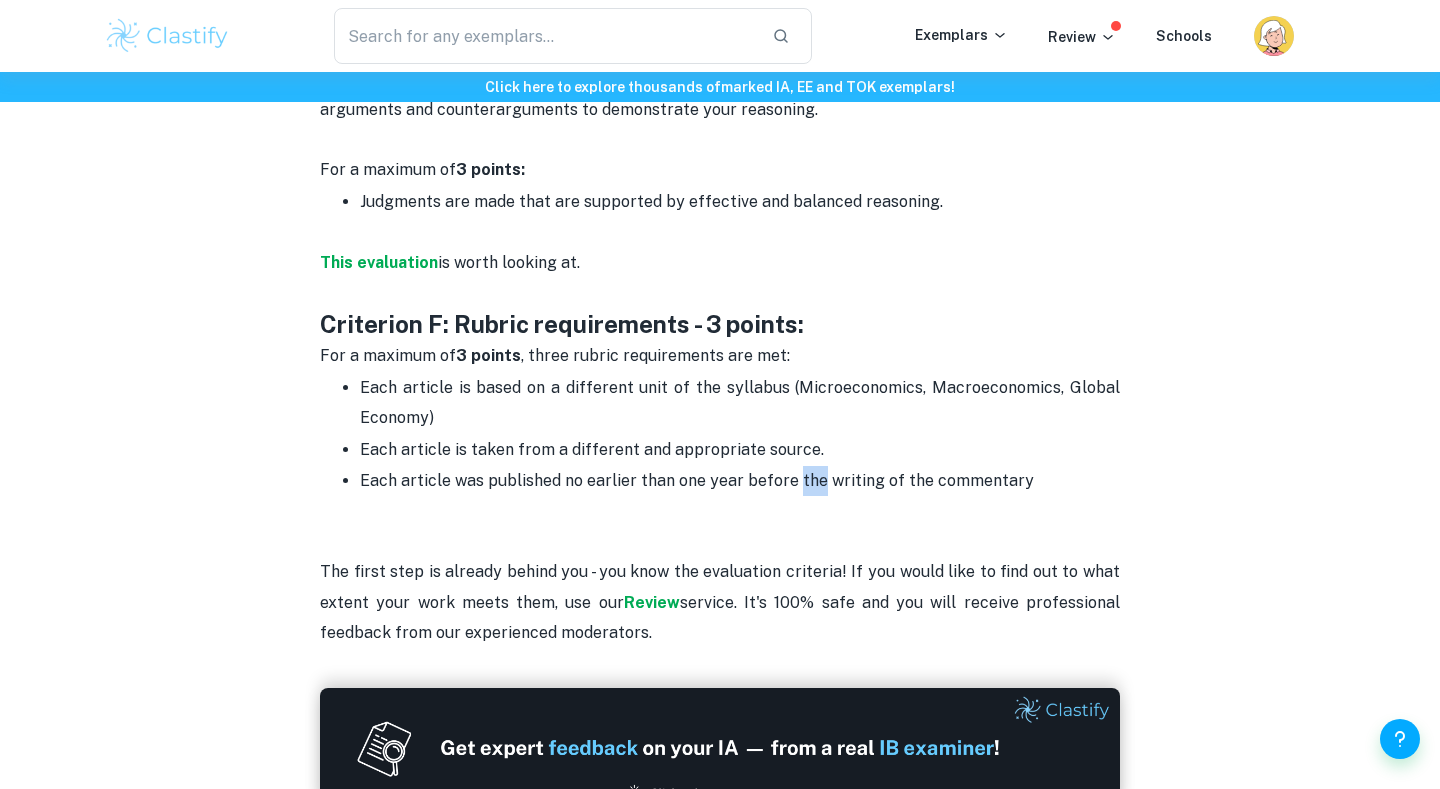 click on "Each article was published no earlier than one year before the writing of the commentary" at bounding box center [697, 480] 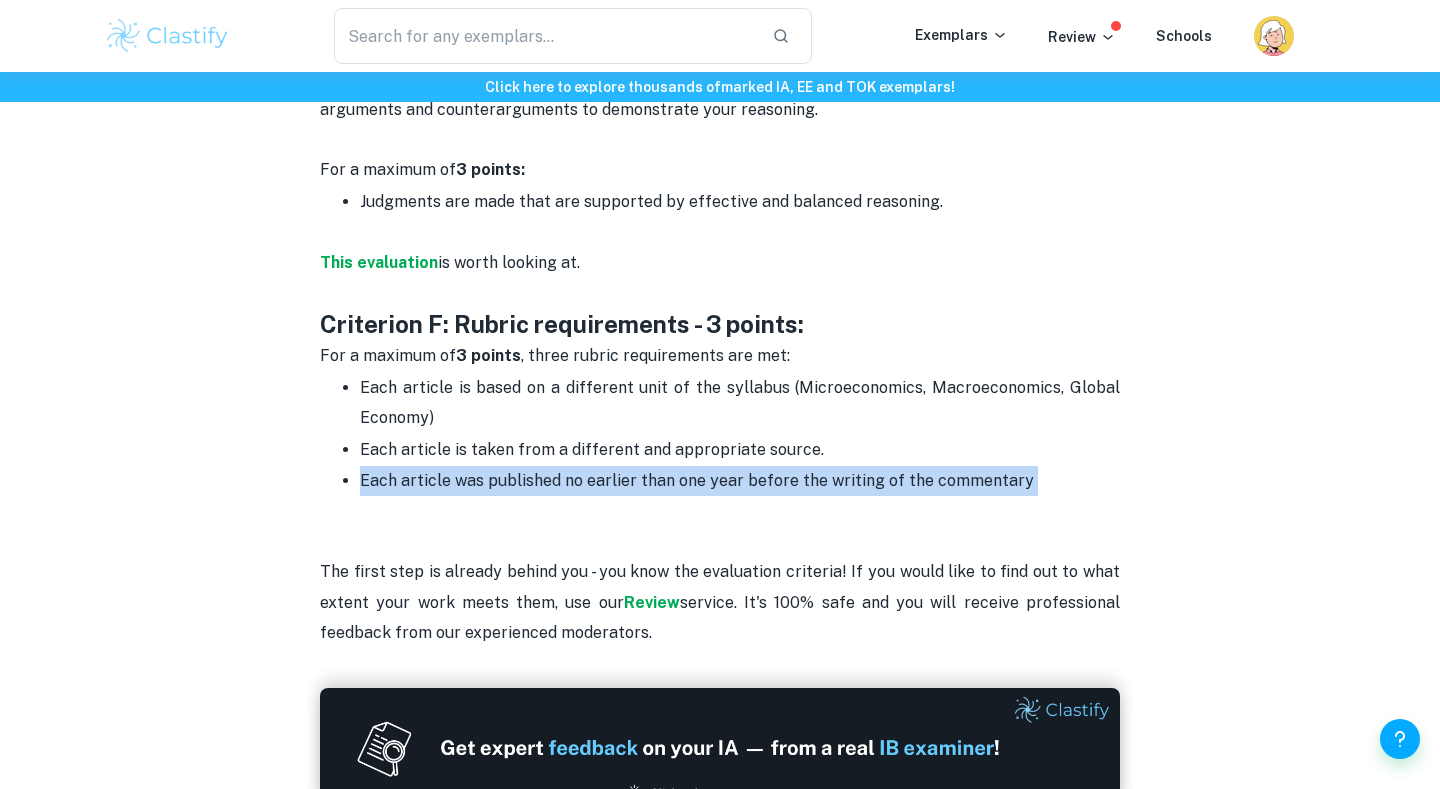 click on "Each article was published no earlier than one year before the writing of the commentary" at bounding box center [740, 496] 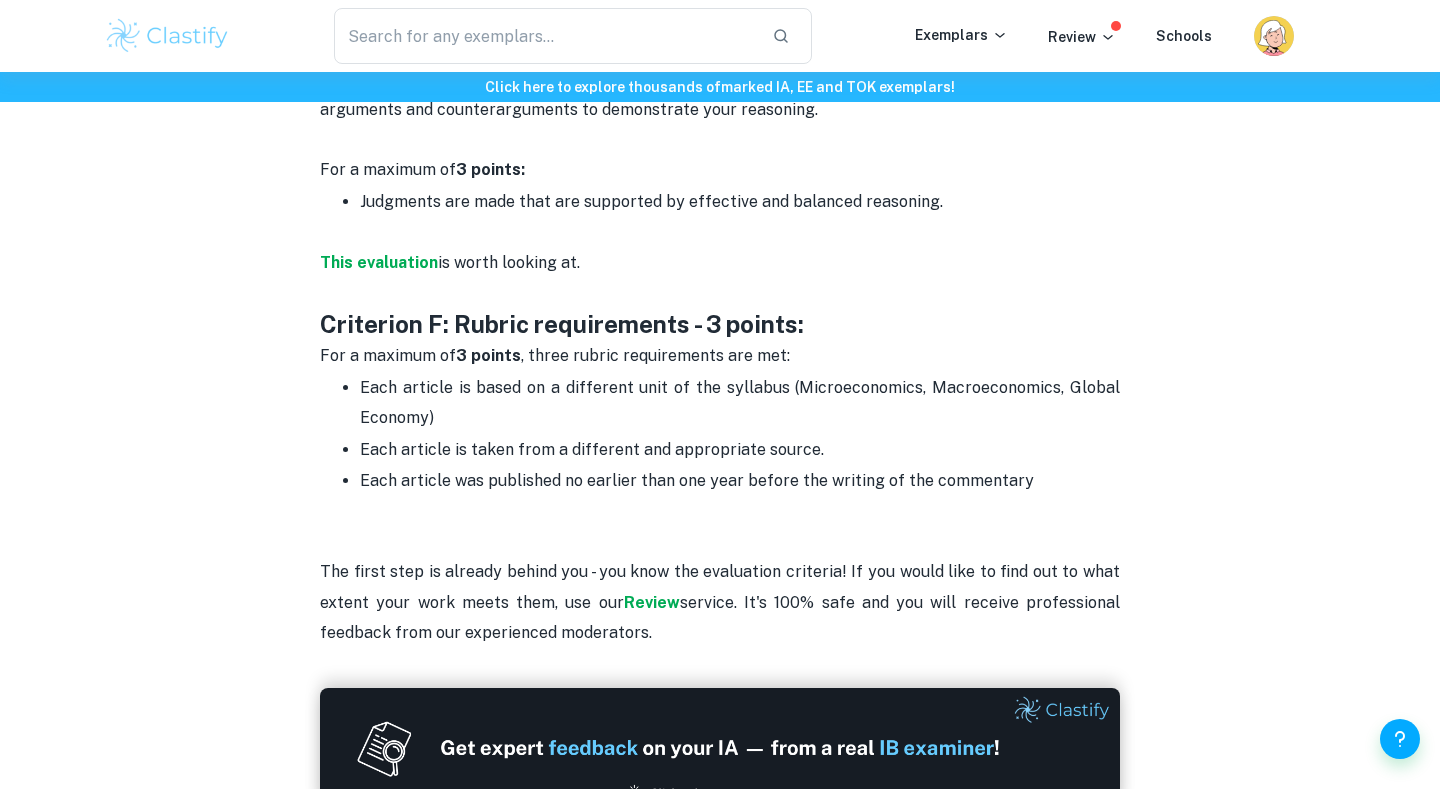 click on "Each article was published no earlier than one year before the writing of the commentary" at bounding box center (740, 496) 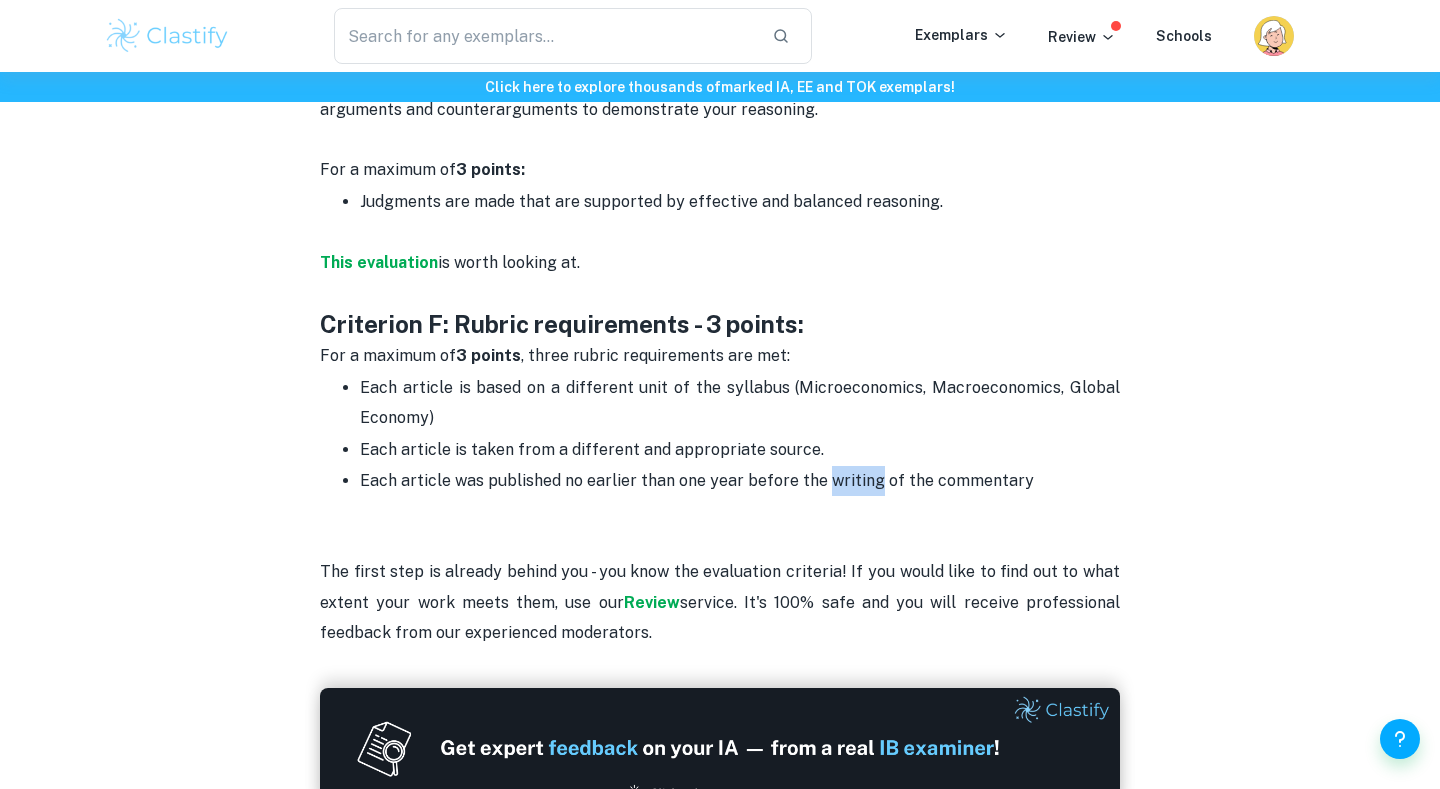 click on "Each article was published no earlier than one year before the writing of the commentary" at bounding box center (740, 496) 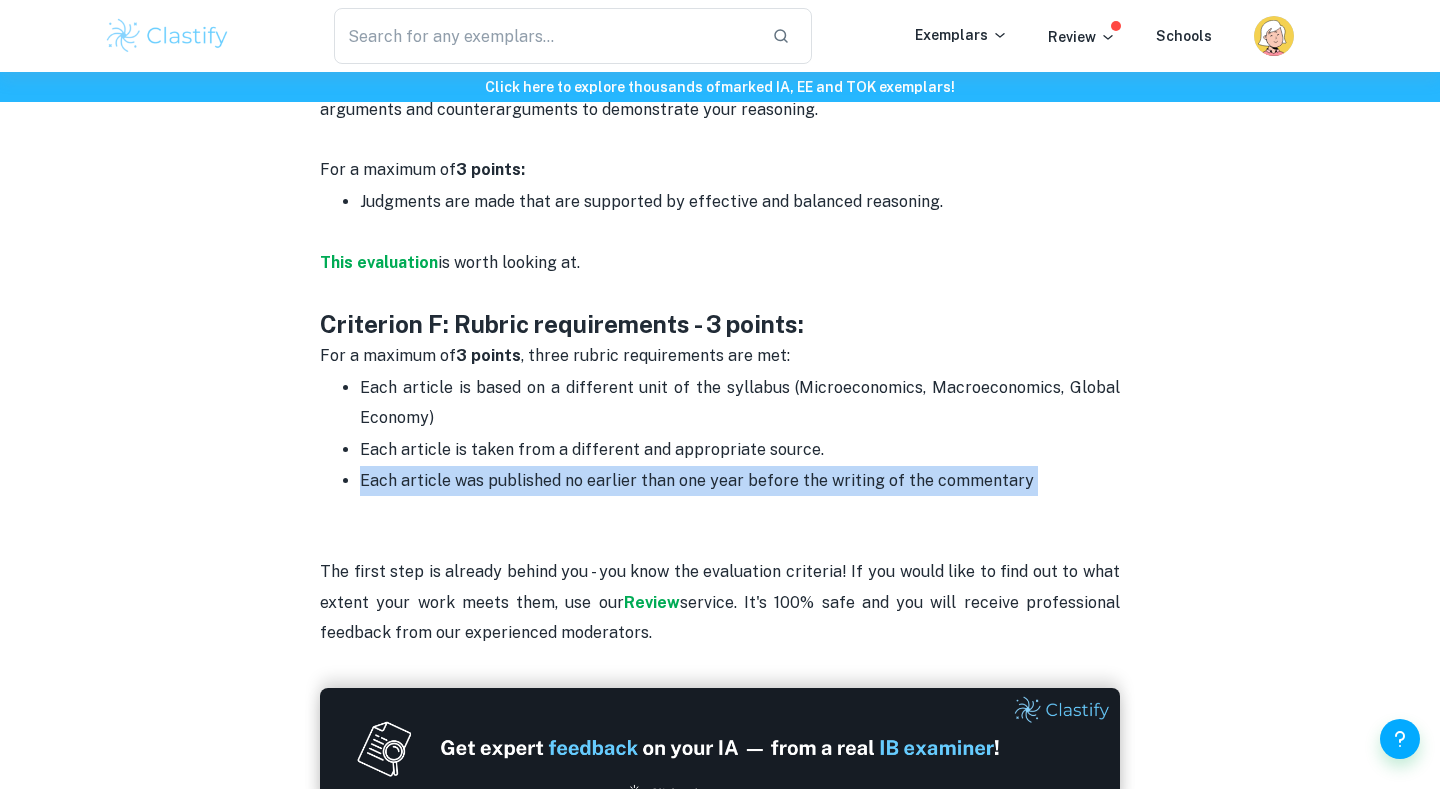 click on "Each article is taken from a different and appropriate source." at bounding box center (740, 450) 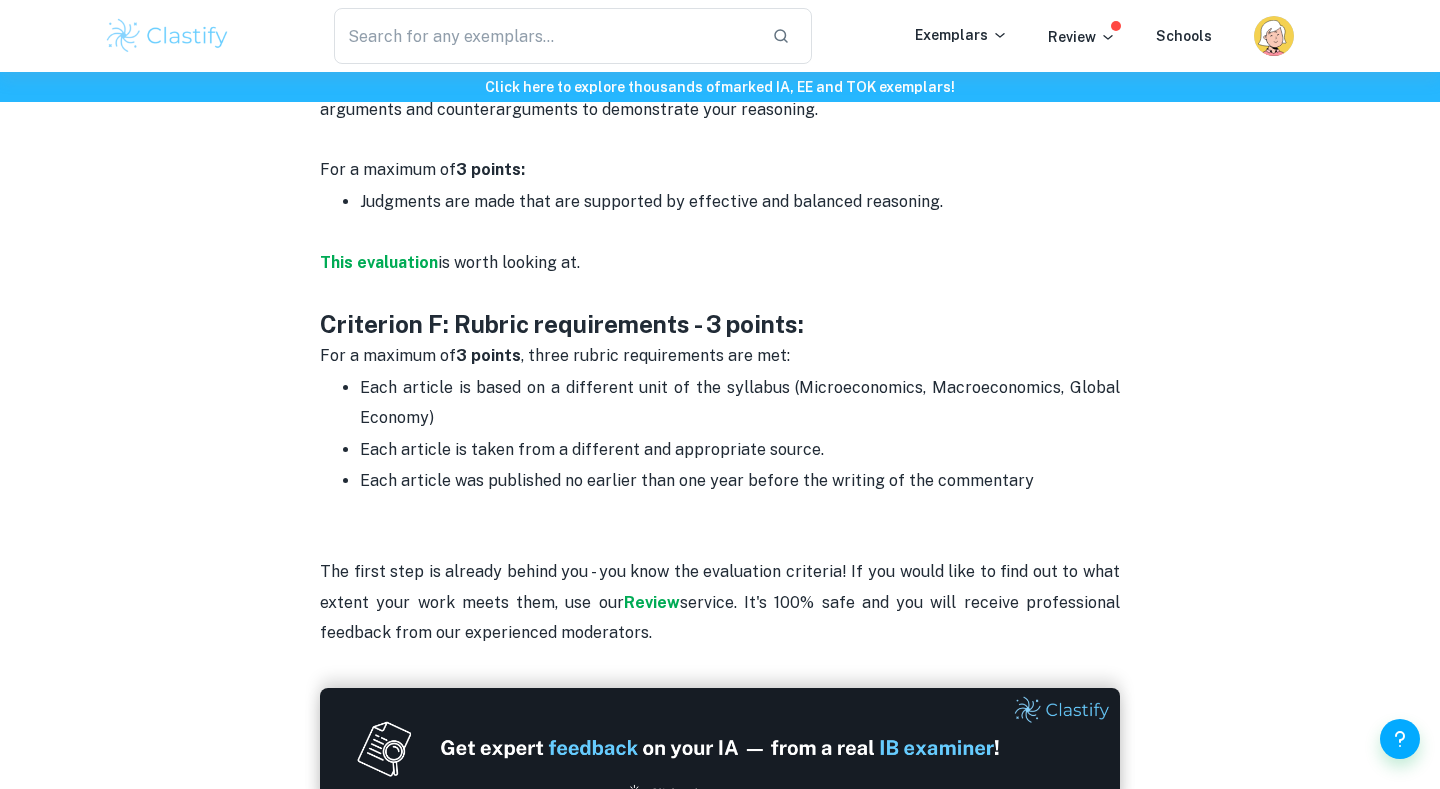 click on "Each article is taken from a different and appropriate source." at bounding box center (740, 450) 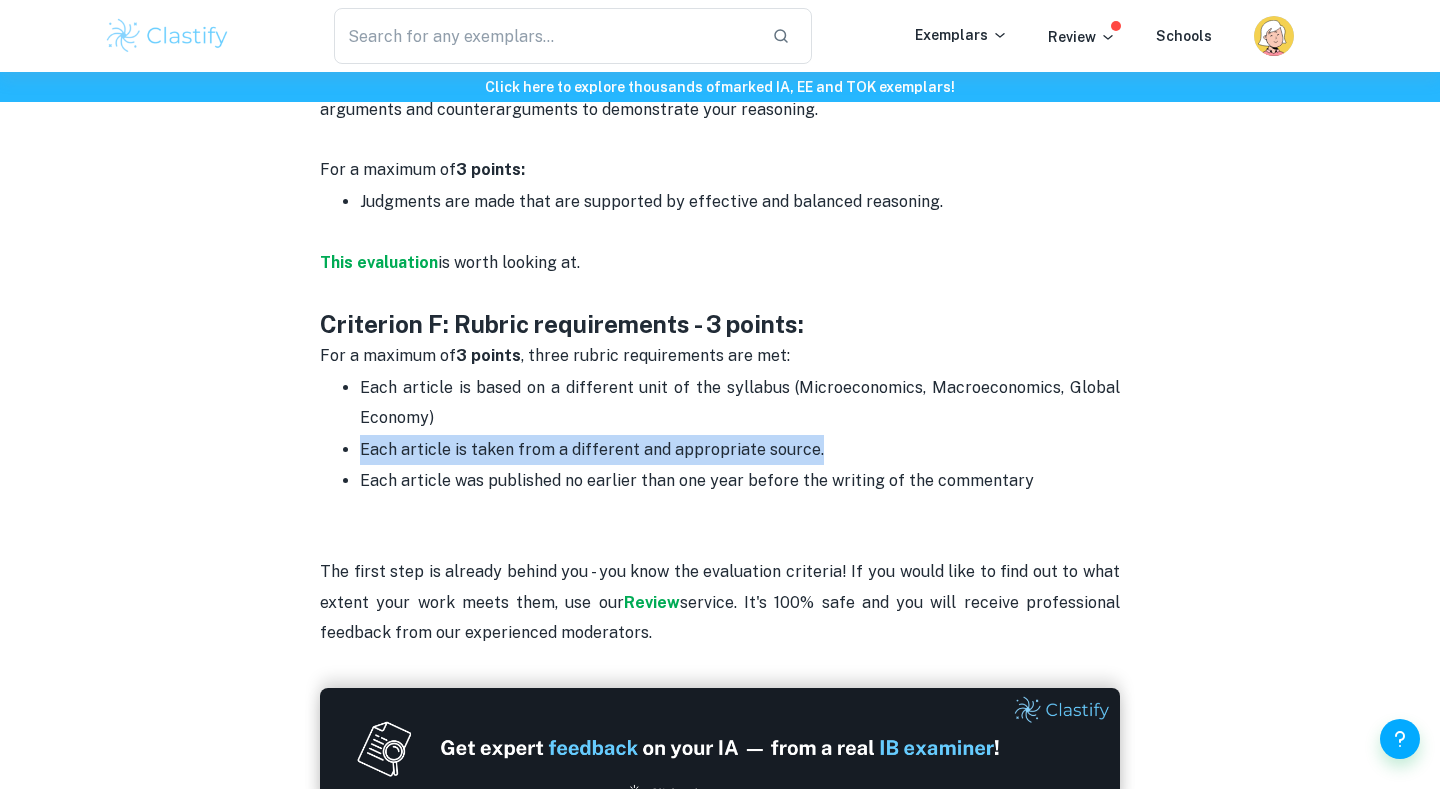 click on "Each article is taken from a different and appropriate source." at bounding box center (740, 450) 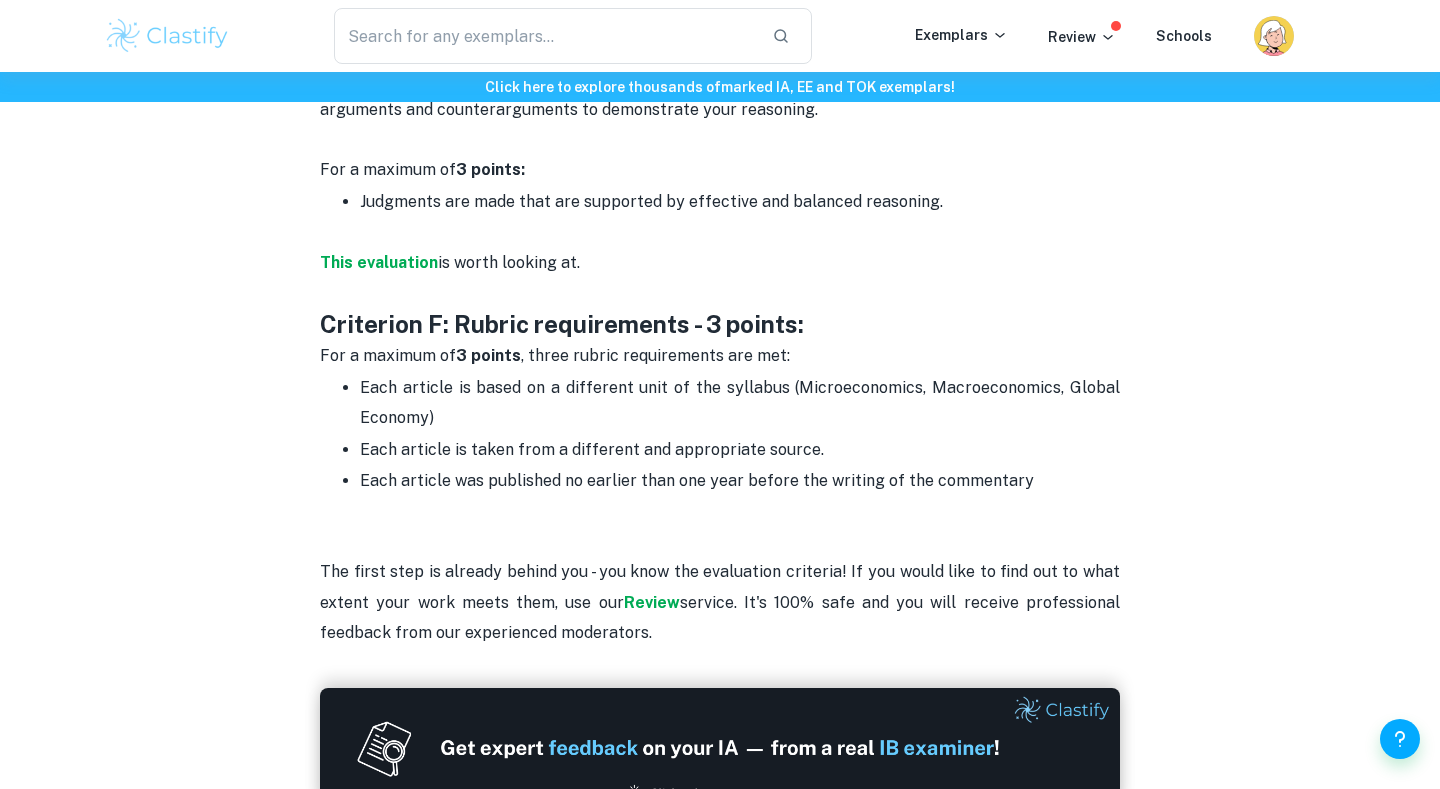 click on "Each article was published no earlier than one year before the writing of the commentary" at bounding box center [697, 480] 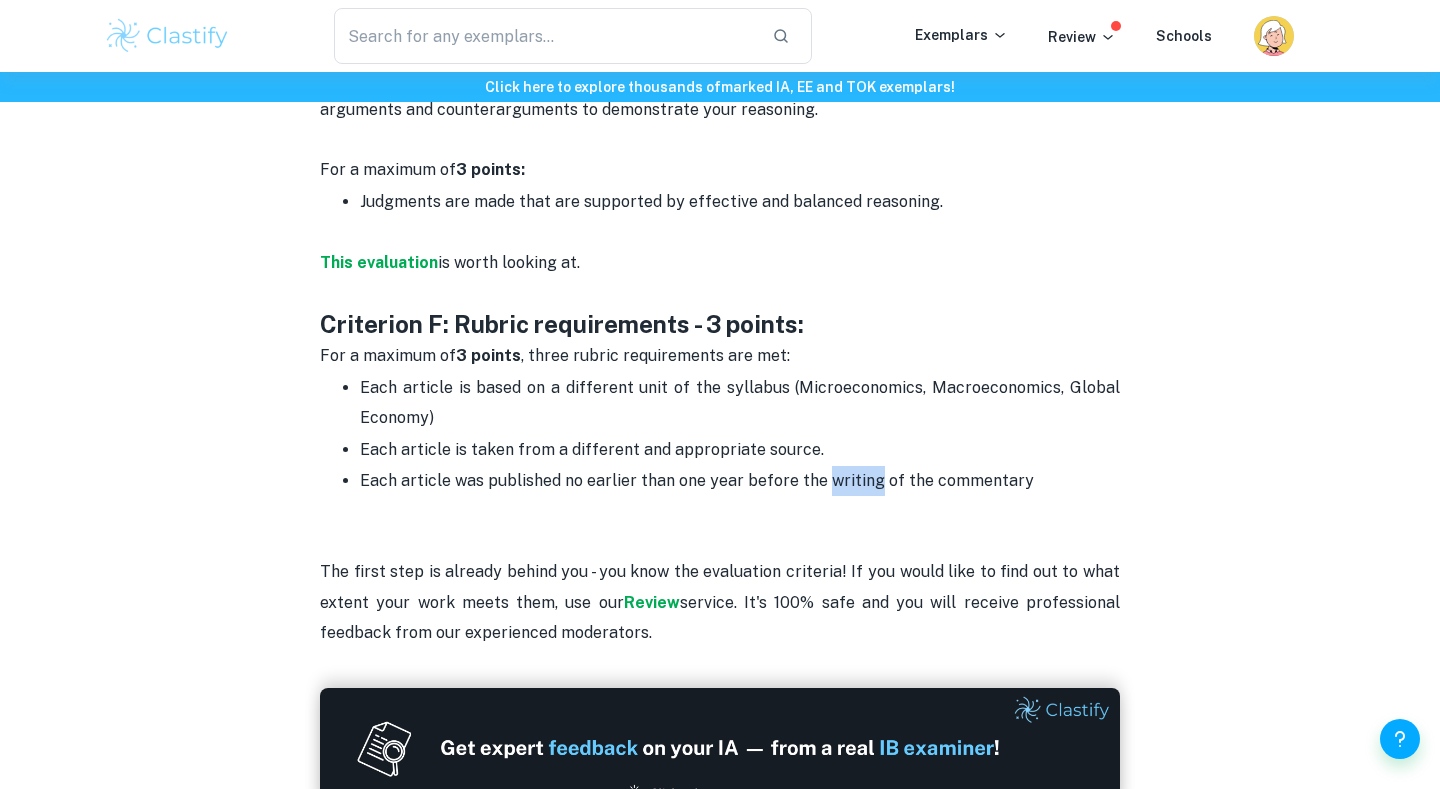 click on "Each article was published no earlier than one year before the writing of the commentary" at bounding box center [697, 480] 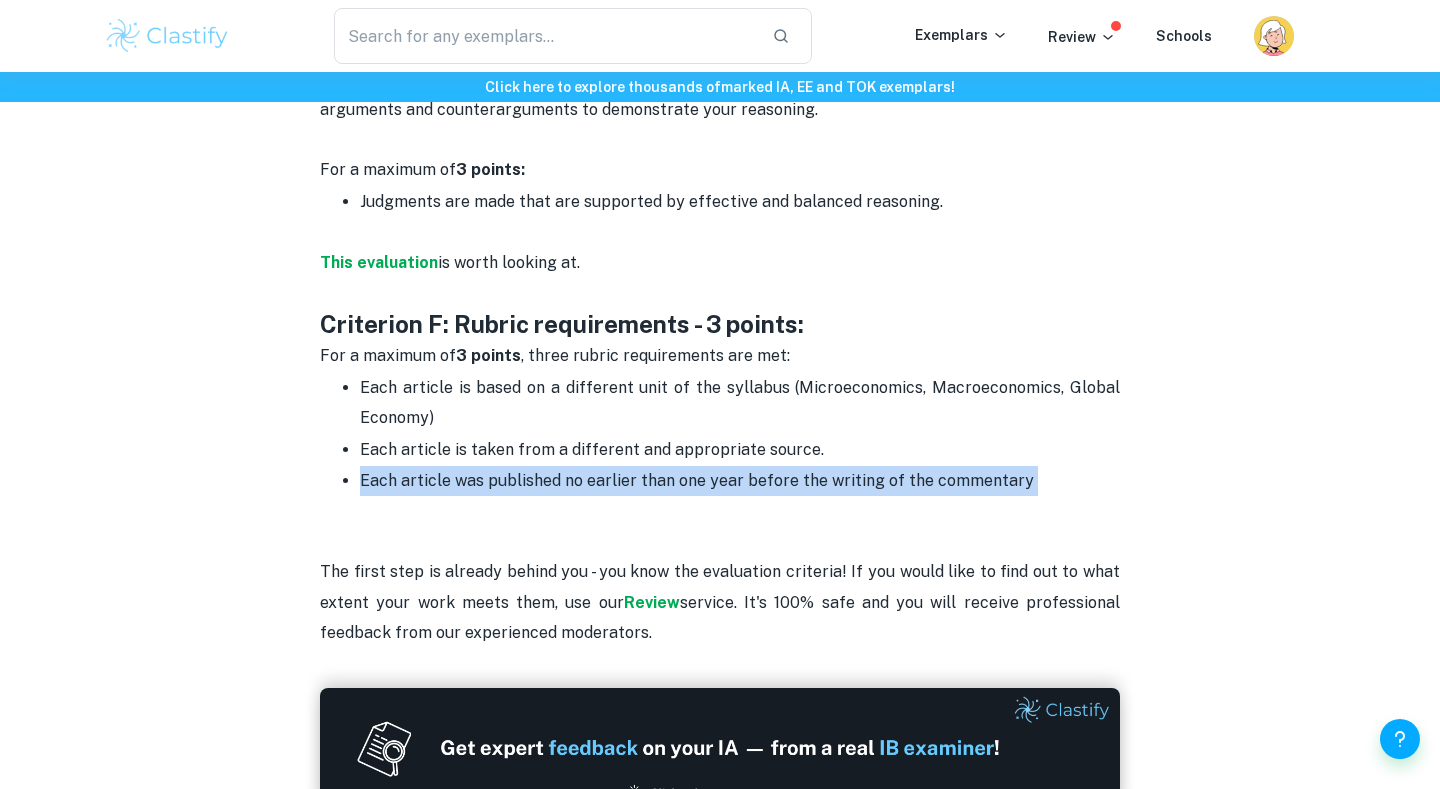 click on "Each article was published no earlier than one year before the writing of the commentary" at bounding box center (697, 480) 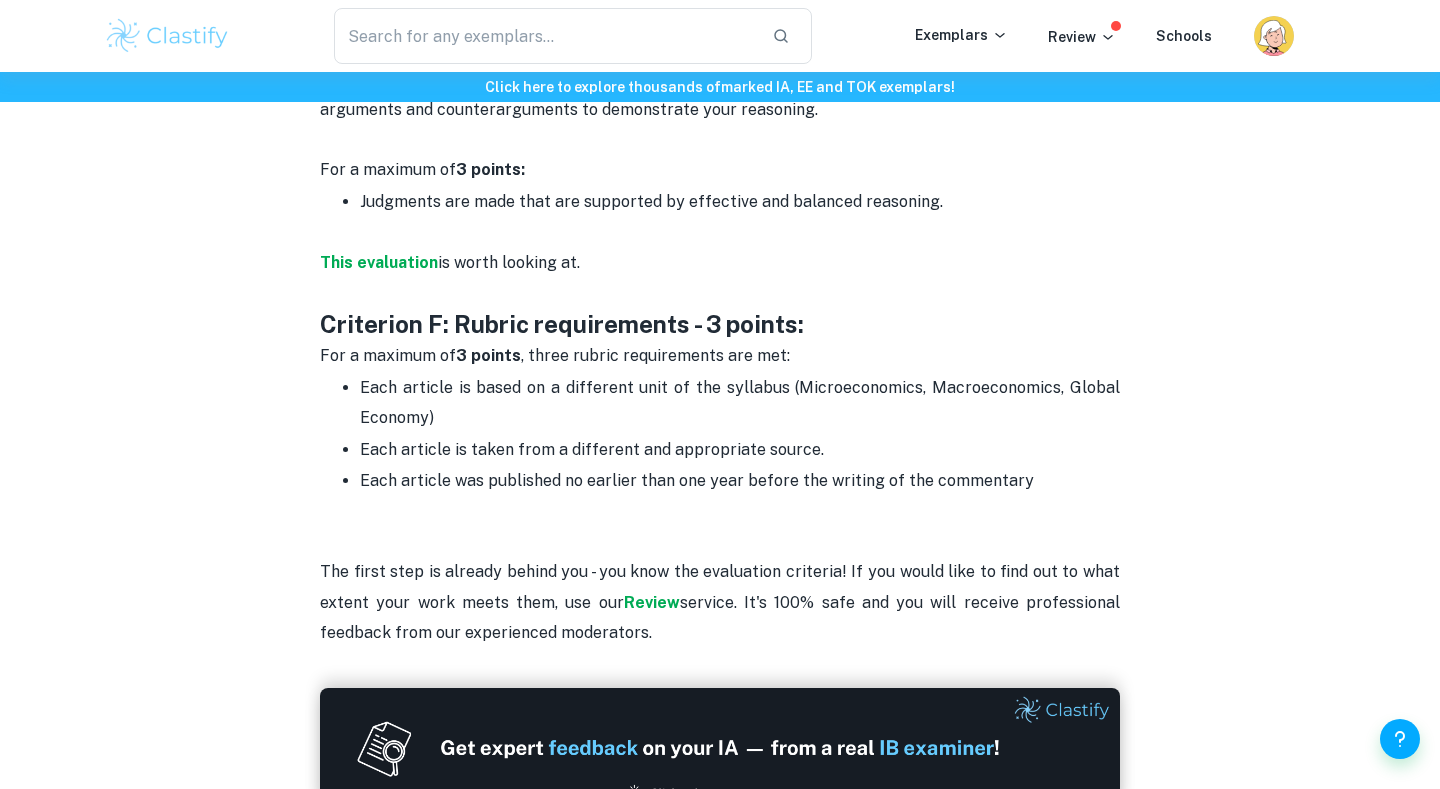 click on "Each article was published no earlier than one year before the writing of the commentary" at bounding box center [697, 480] 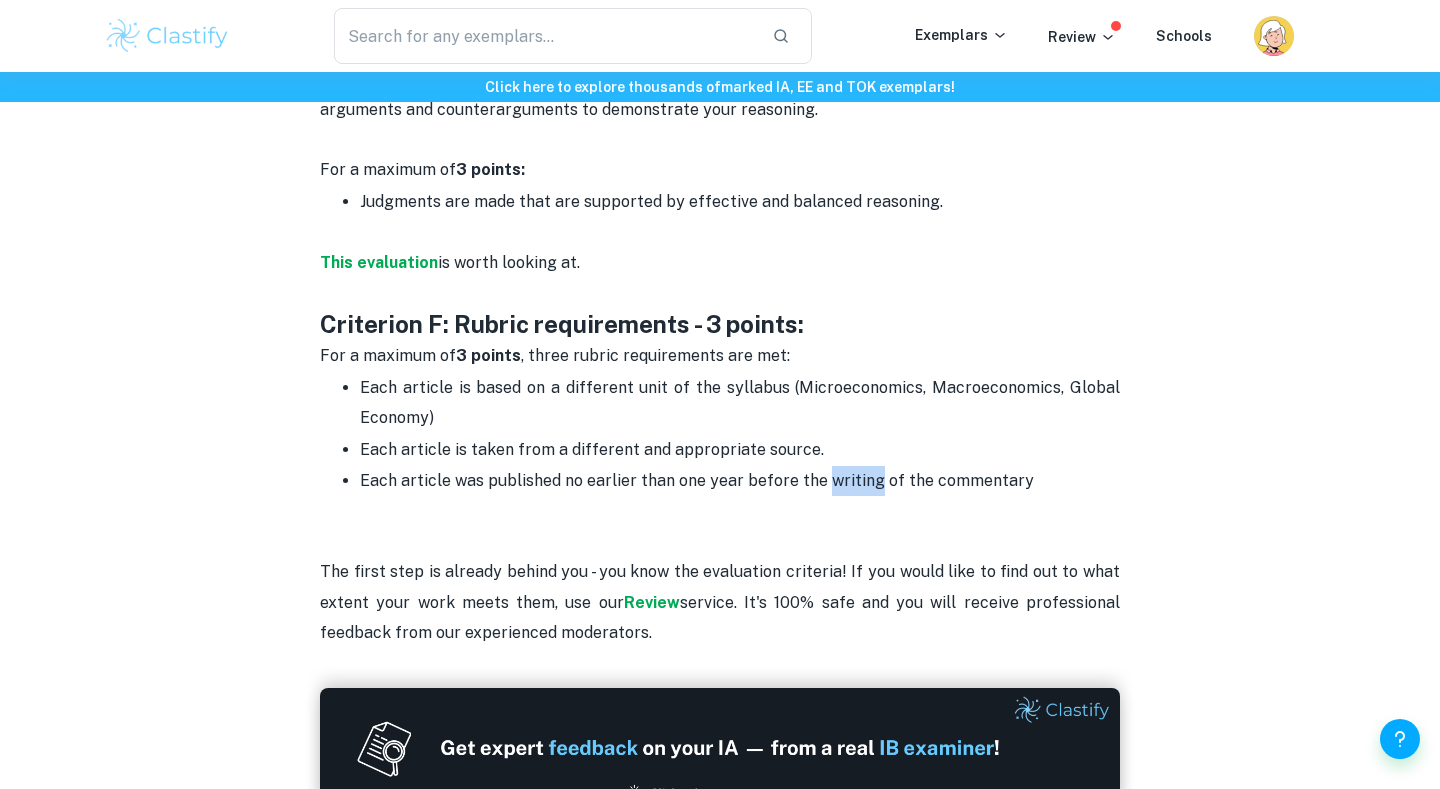 click on "Each article was published no earlier than one year before the writing of the commentary" at bounding box center (697, 480) 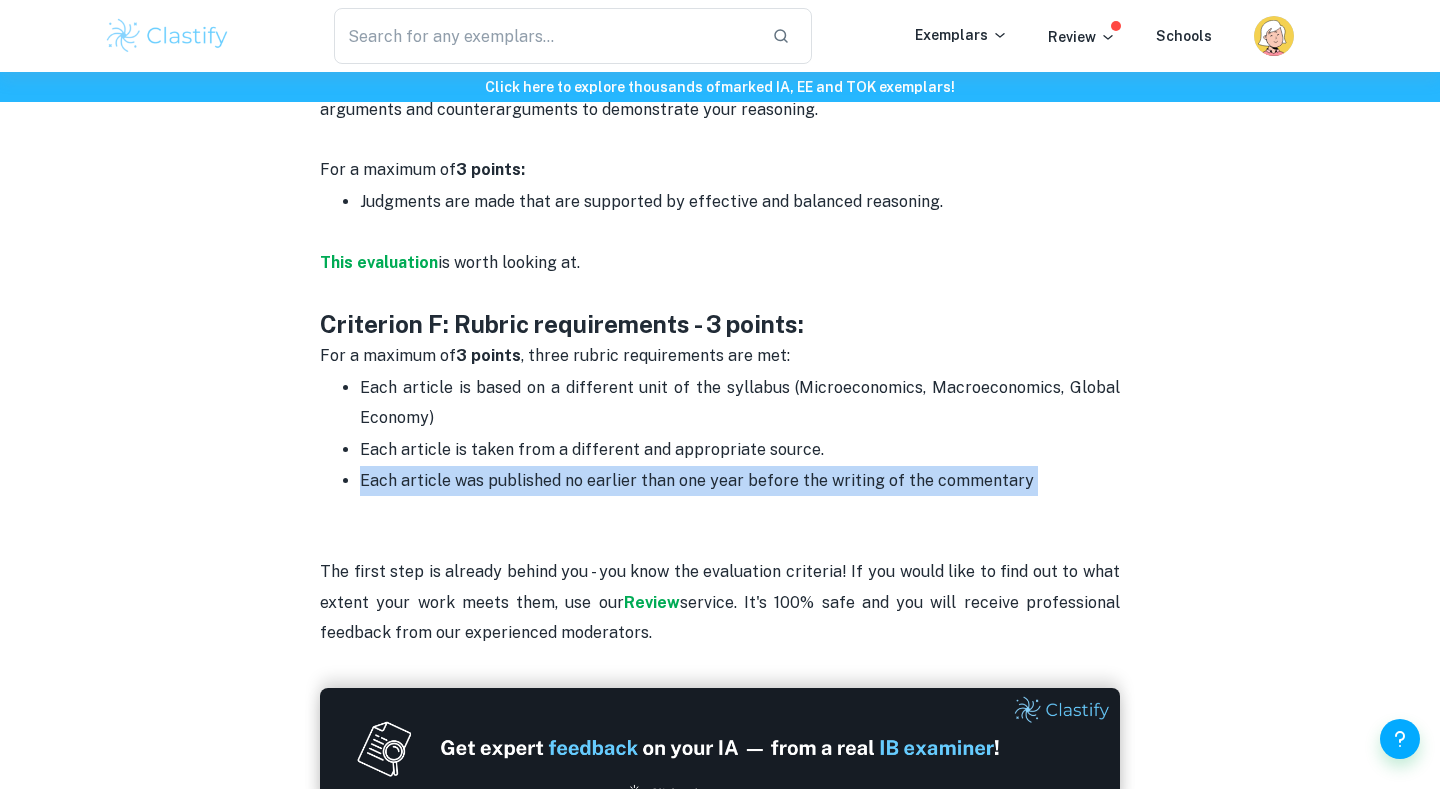 click on "Each article was published no earlier than one year before the writing of the commentary" at bounding box center [697, 480] 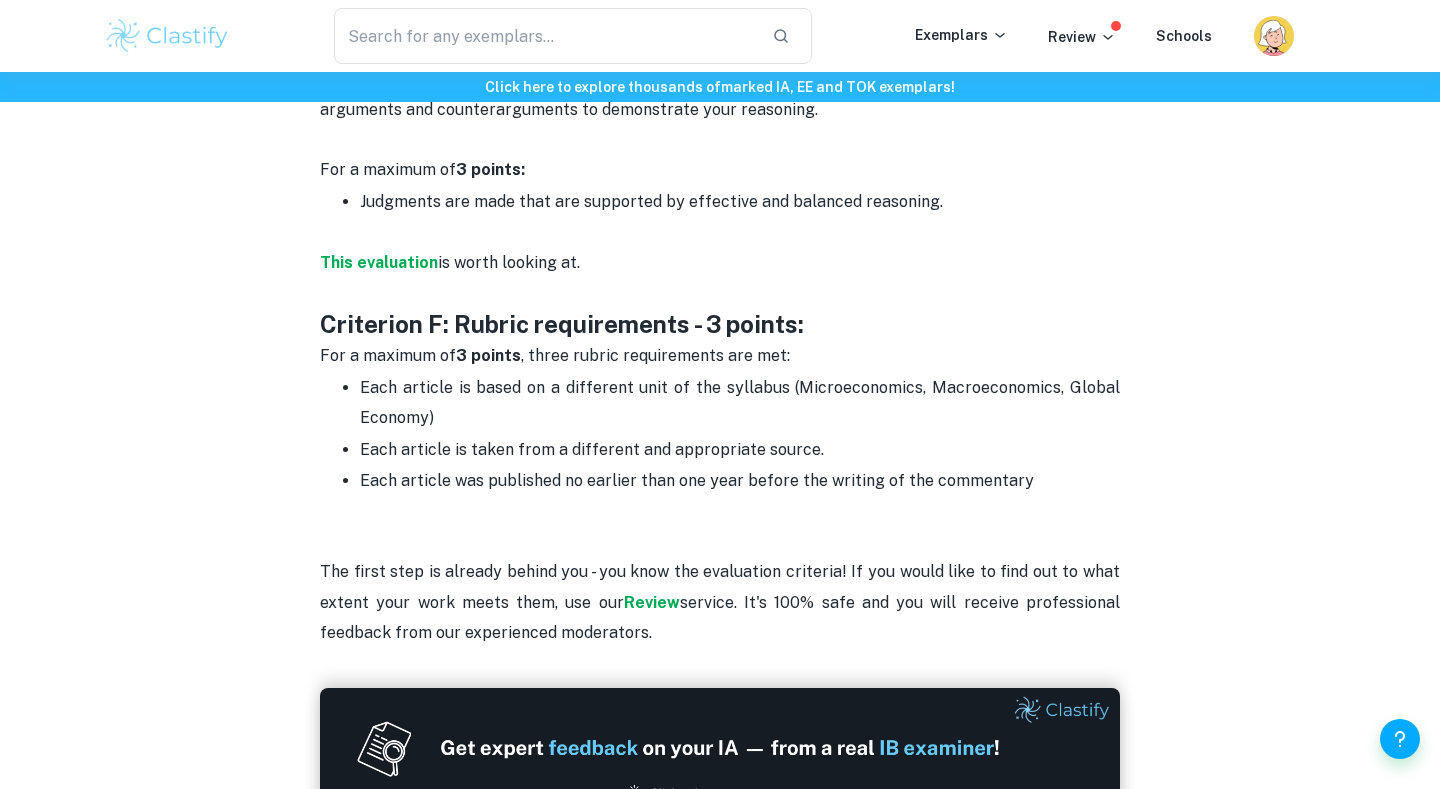 click on "Each article was published no earlier than one year before the writing of the commentary" at bounding box center [697, 480] 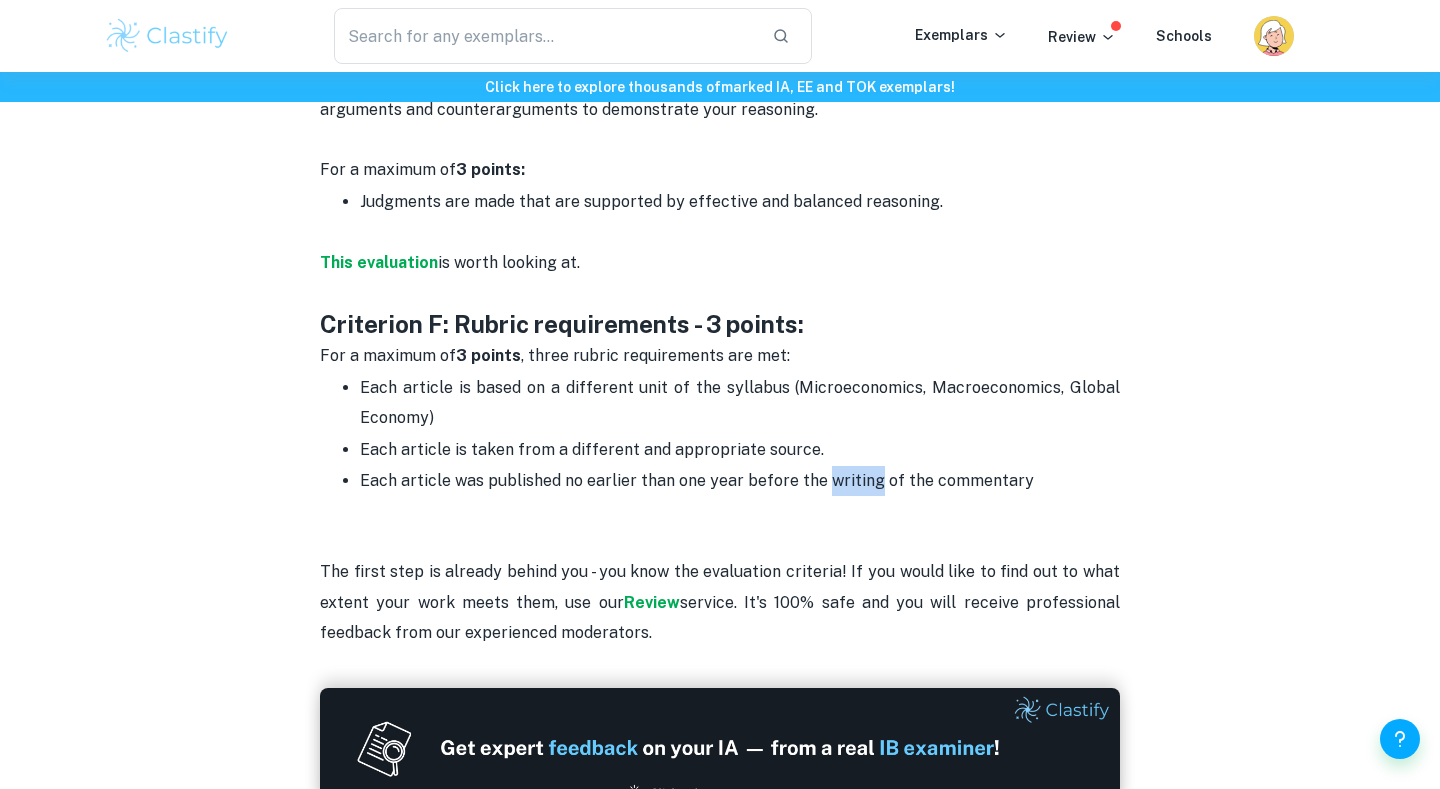 click on "Each article was published no earlier than one year before the writing of the commentary" at bounding box center [697, 480] 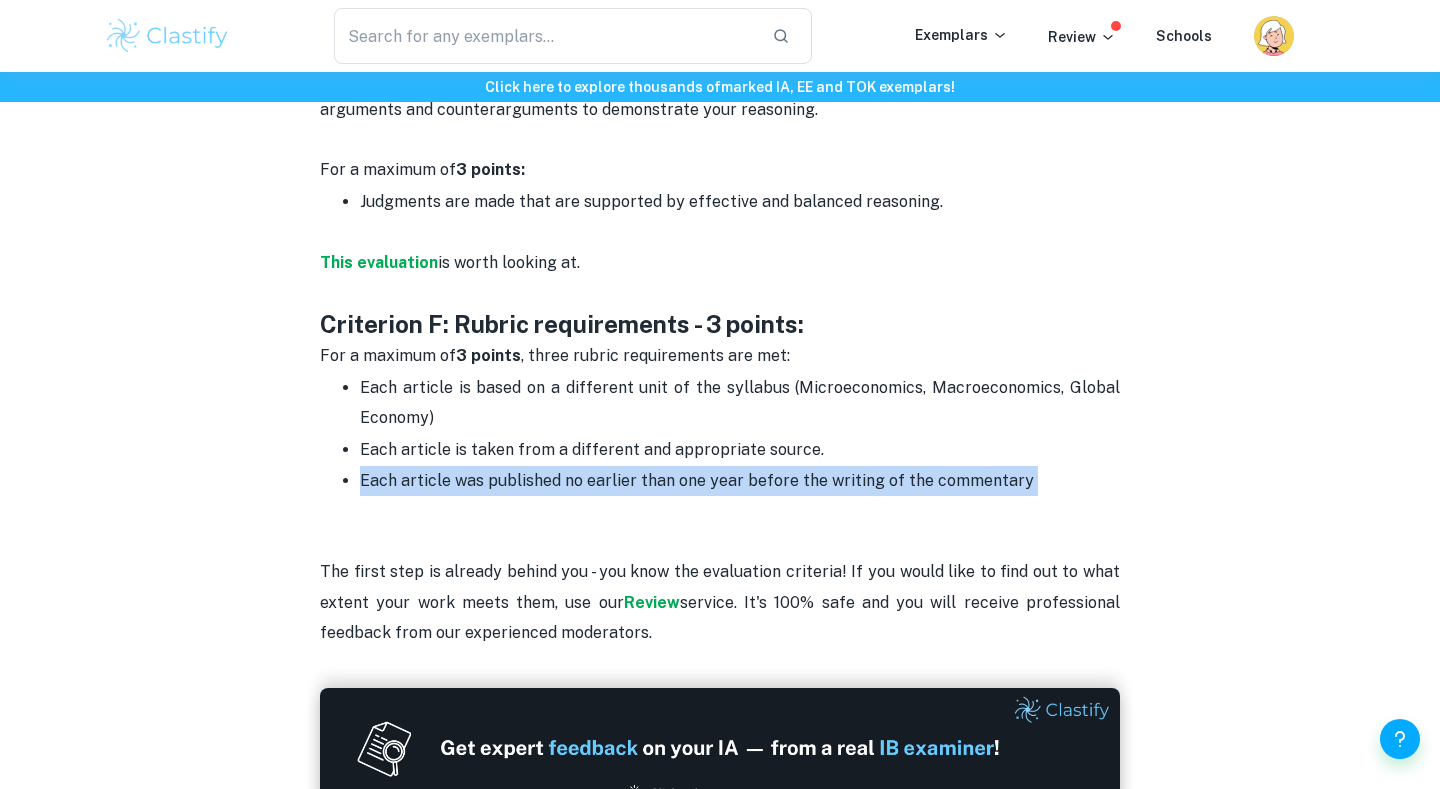 click on "Each article is taken from a different and appropriate source." at bounding box center [740, 450] 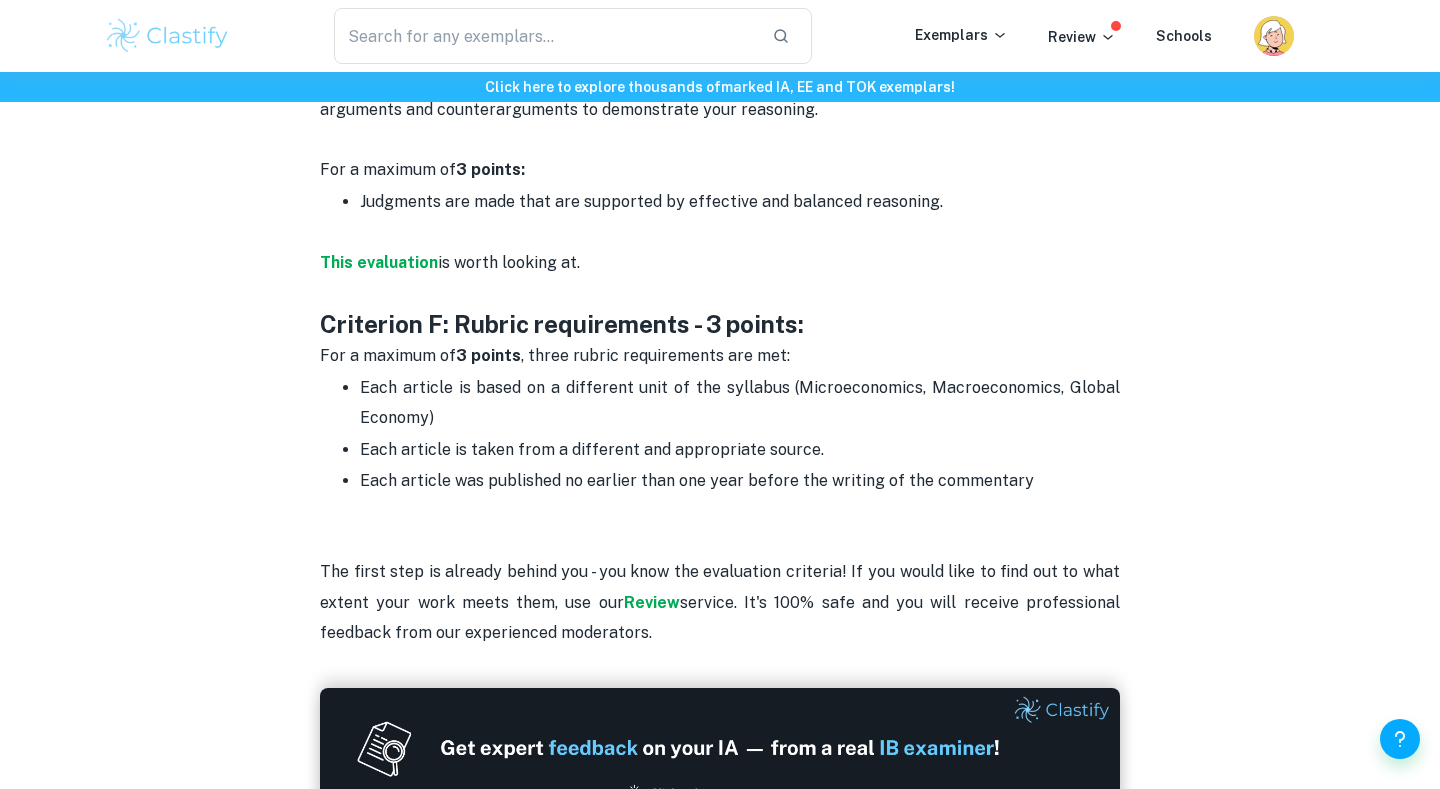 click on "Each article is taken from a different and appropriate source." at bounding box center [740, 450] 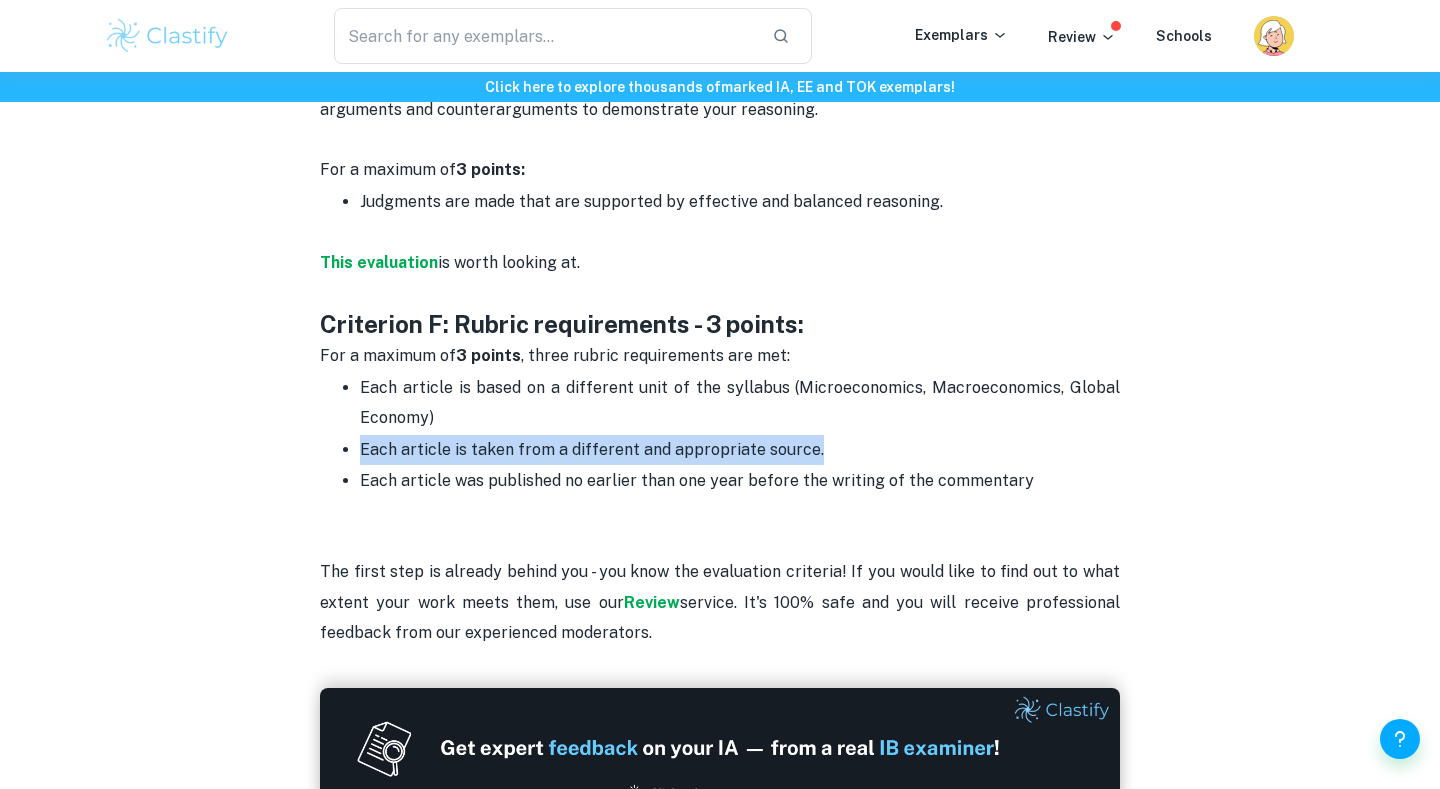 click on "Each article is taken from a different and appropriate source." at bounding box center (740, 450) 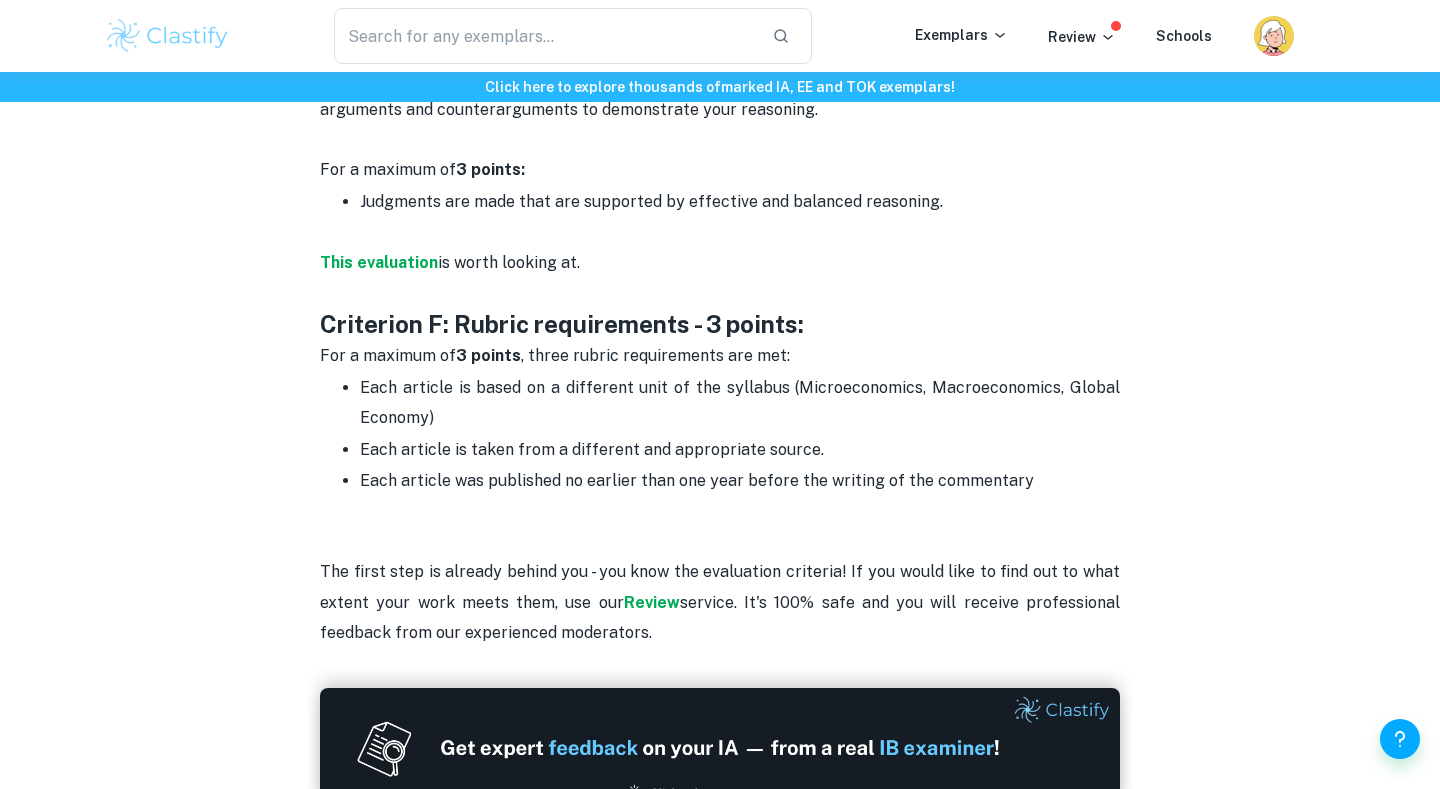click on "The first step is already behind you - you know the evaluation criteria! If you would like to find out to what extent your work meets them, use our  Review  service. It's 100% safe and you will receive professional feedback from our experienced moderators." at bounding box center [720, 588] 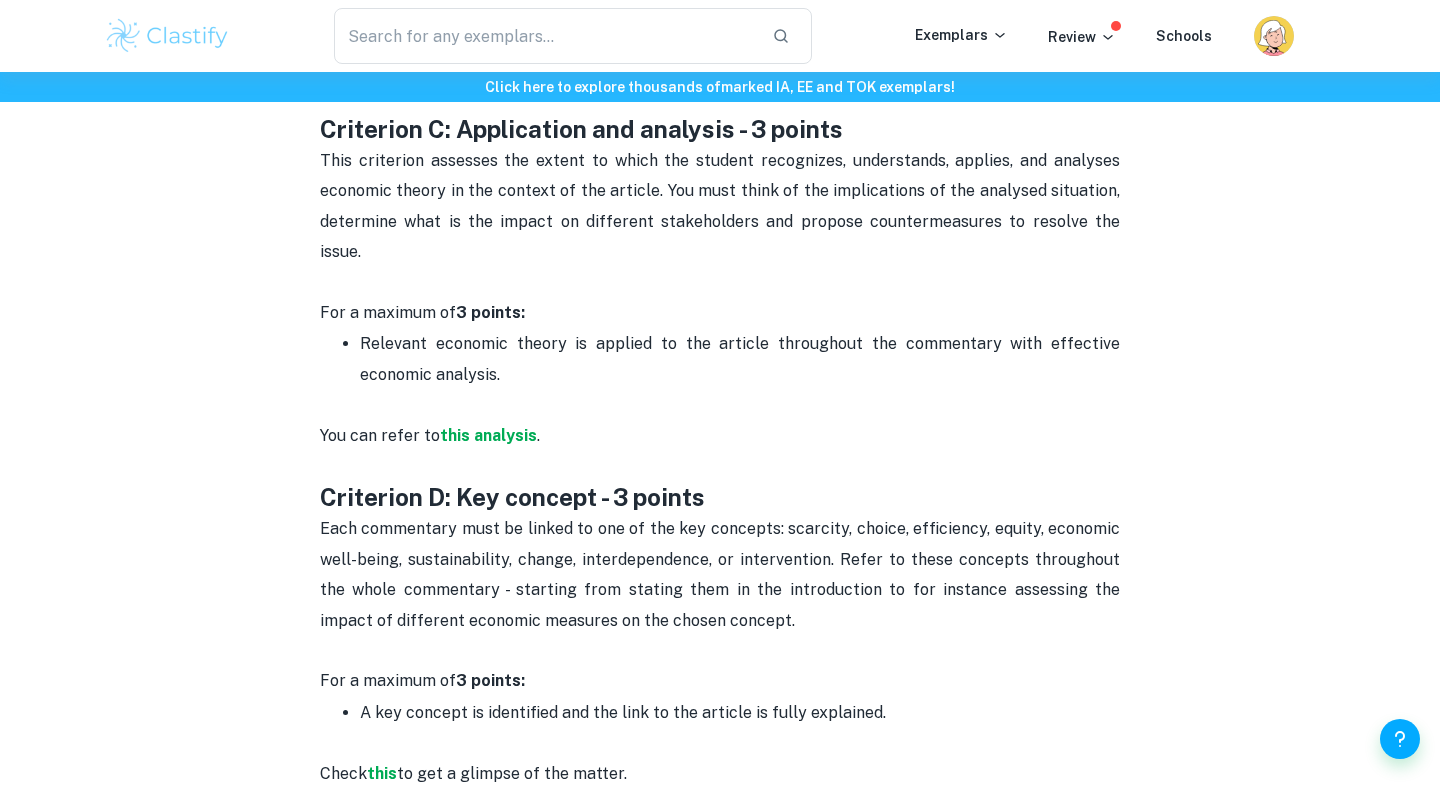 scroll, scrollTop: 1753, scrollLeft: 0, axis: vertical 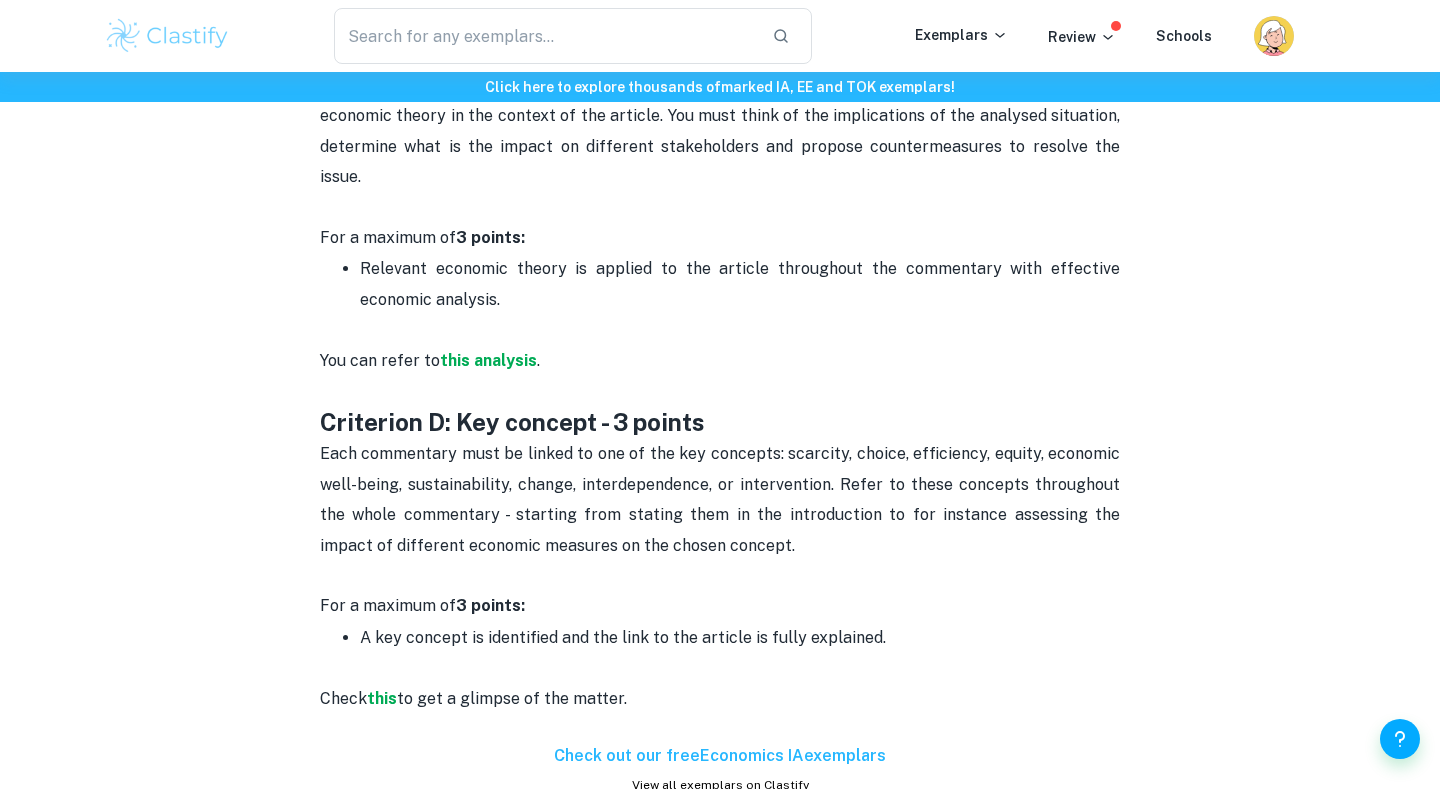 click on "Each commentary must be linked to one of the key concepts: scarcity, choice, efficiency, equity, economic well-being, sustainability, change, interdependence, or intervention. Refer to these concepts throughout the whole commentary - starting from stating them in the introduction to for instance assessing the impact of different economic measures on the chosen concept." at bounding box center (722, 499) 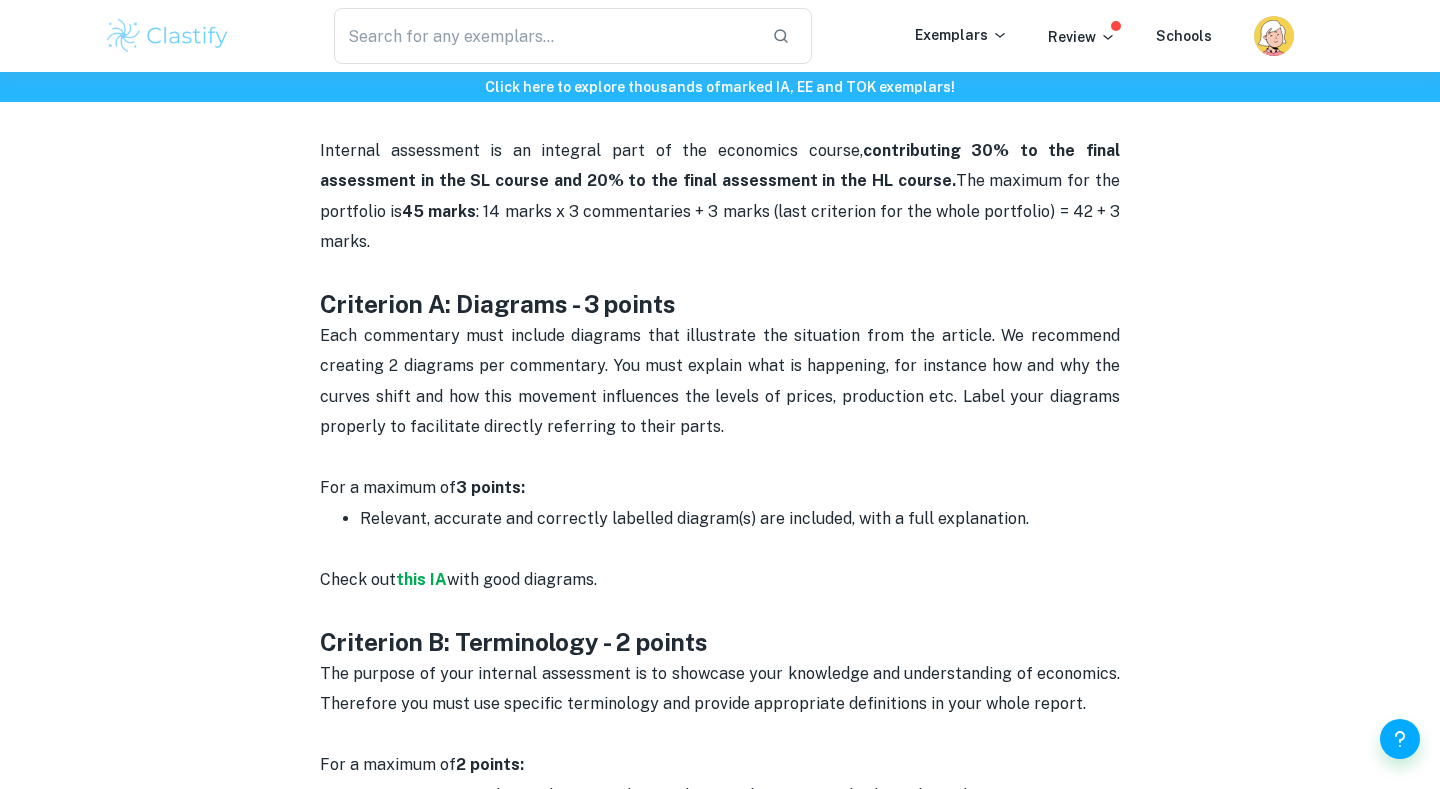 scroll, scrollTop: 989, scrollLeft: 0, axis: vertical 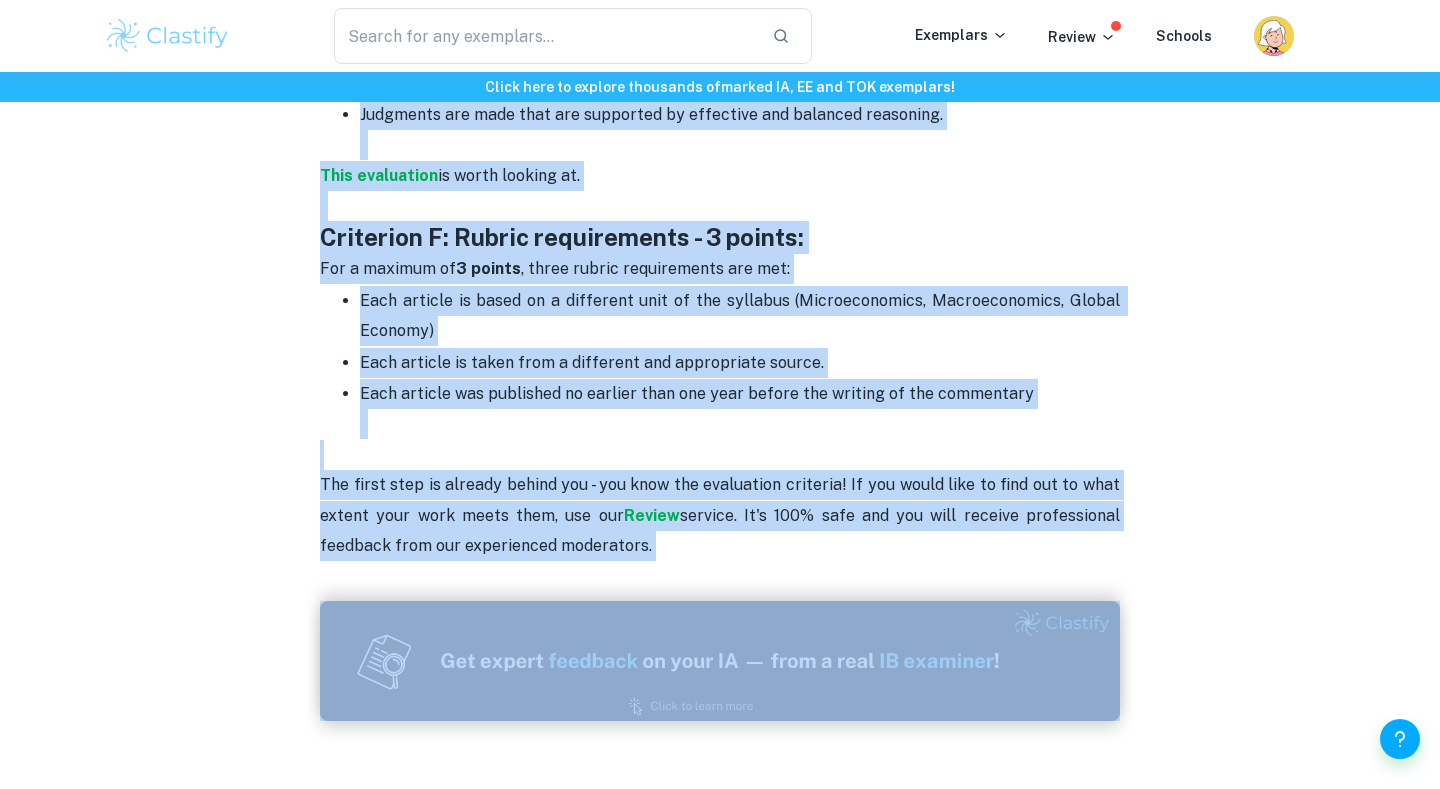 drag, startPoint x: 320, startPoint y: 166, endPoint x: 765, endPoint y: 128, distance: 446.61954 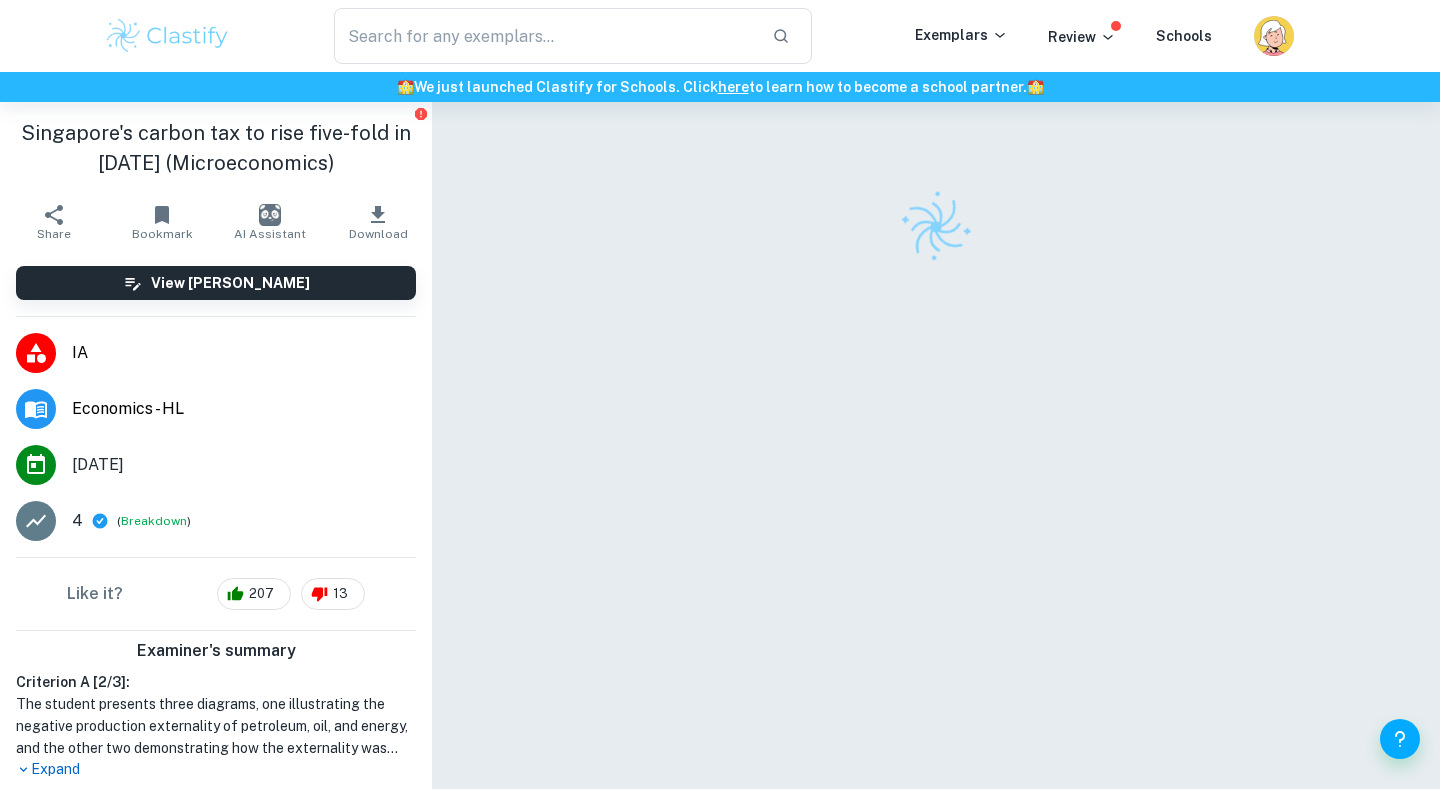 scroll, scrollTop: 0, scrollLeft: 0, axis: both 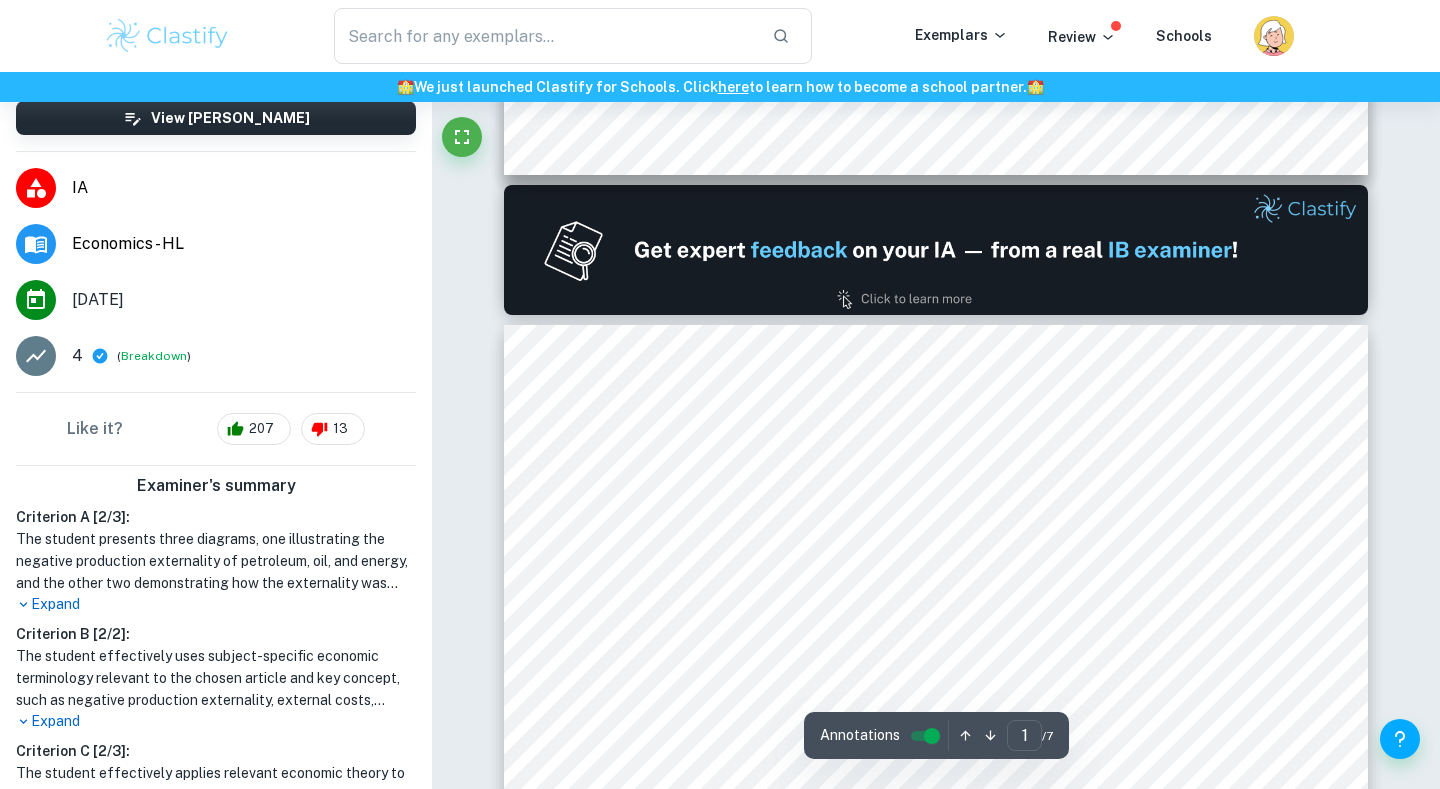 type on "2" 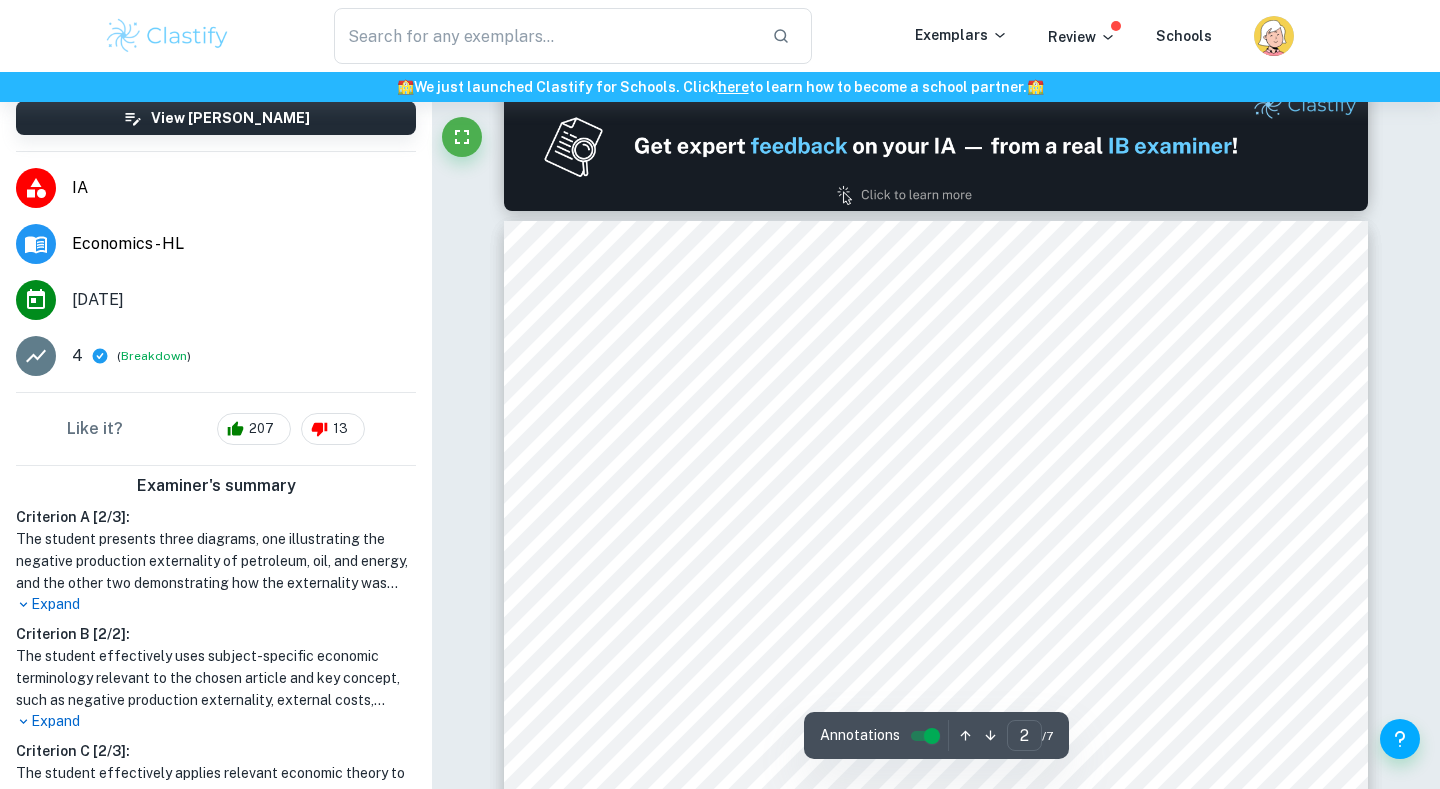 scroll, scrollTop: 1171, scrollLeft: 0, axis: vertical 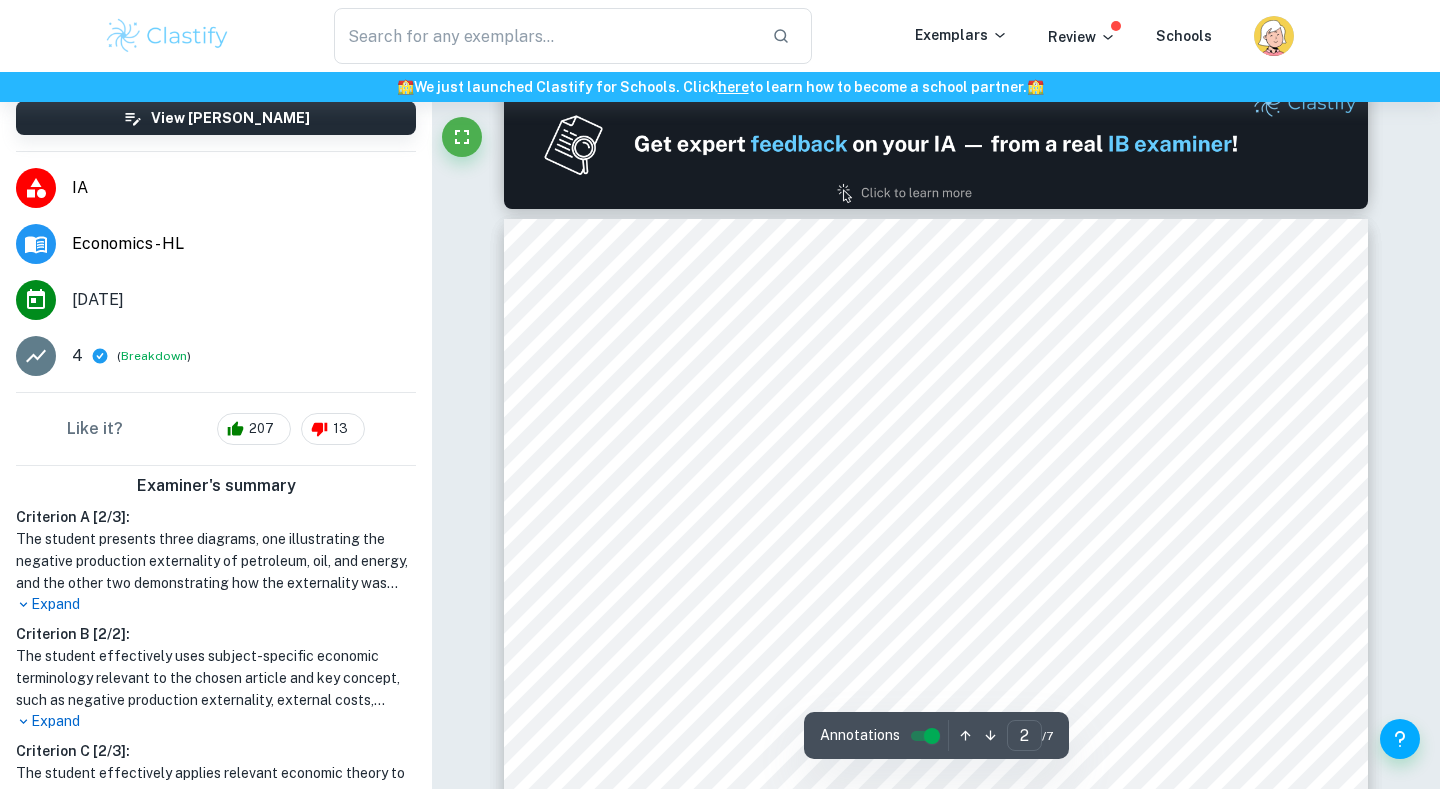 click on "($18.60) a tonne in 2024, Finance Minister Lawrence Wong said, in an attempt to meet its" at bounding box center (952, 488) 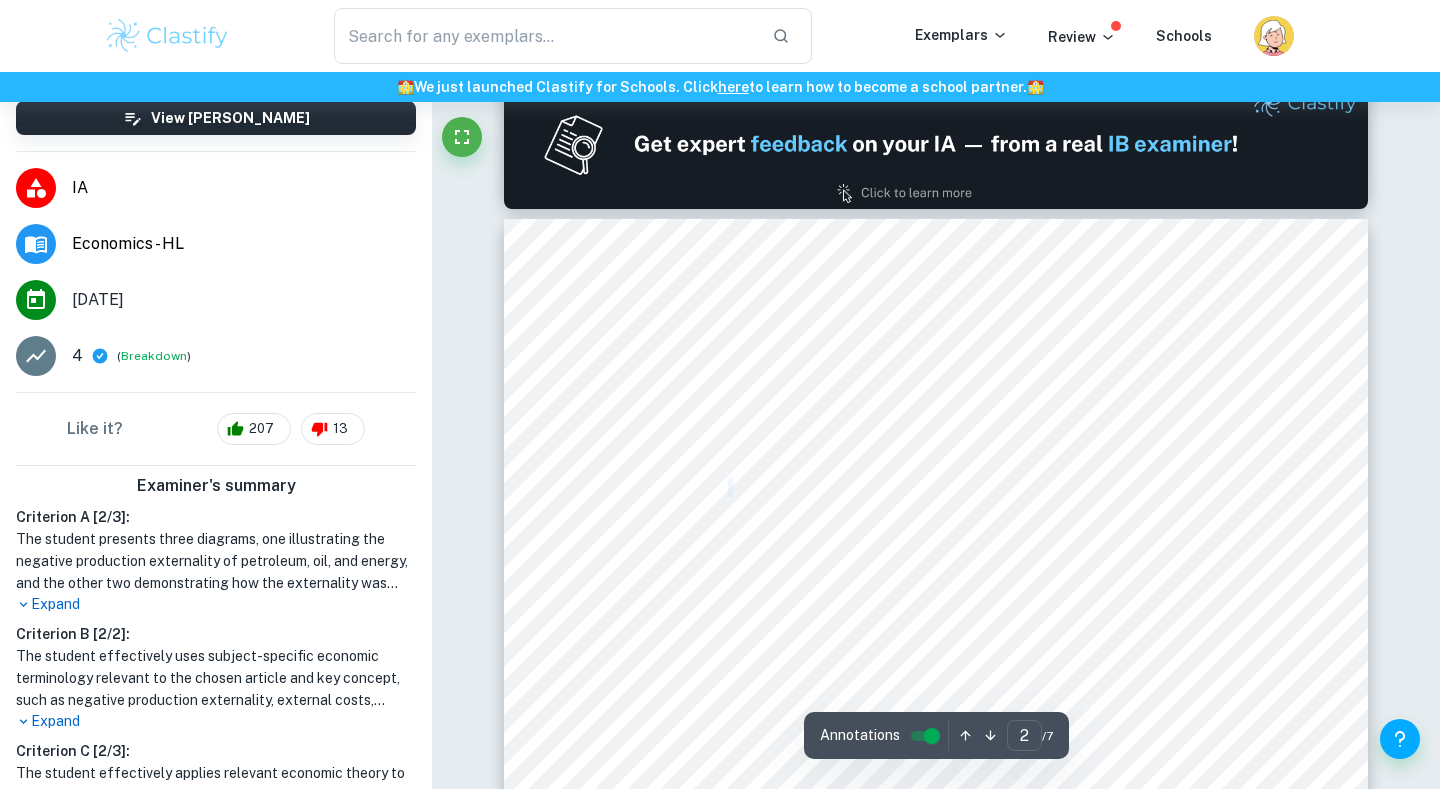 click on "($18.60) a tonne in 2024, Finance Minister Lawrence Wong said, in an attempt to meet its" at bounding box center (952, 488) 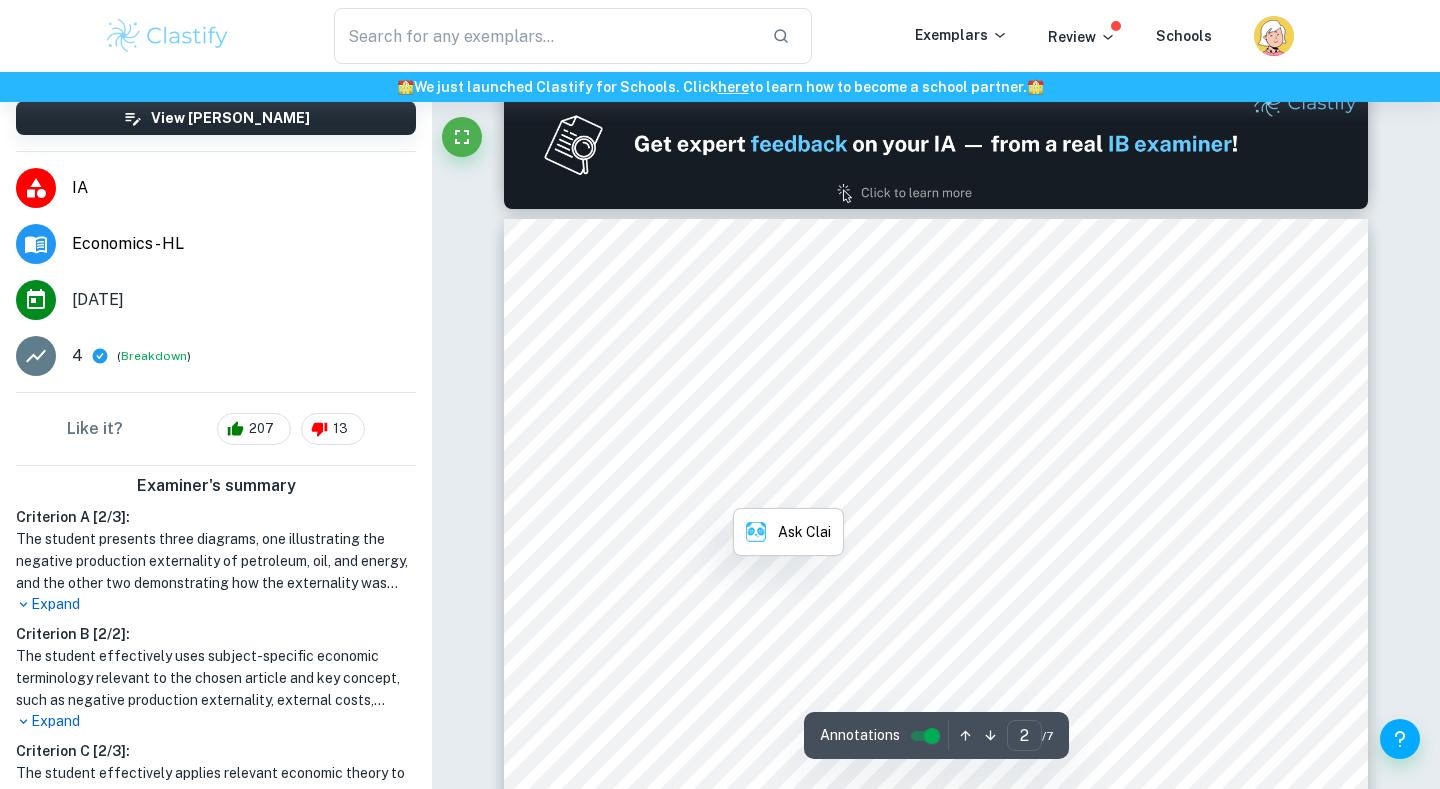 click on "($18.60) a tonne in 2024, Finance Minister Lawrence Wong said, in an attempt to meet its" at bounding box center (952, 488) 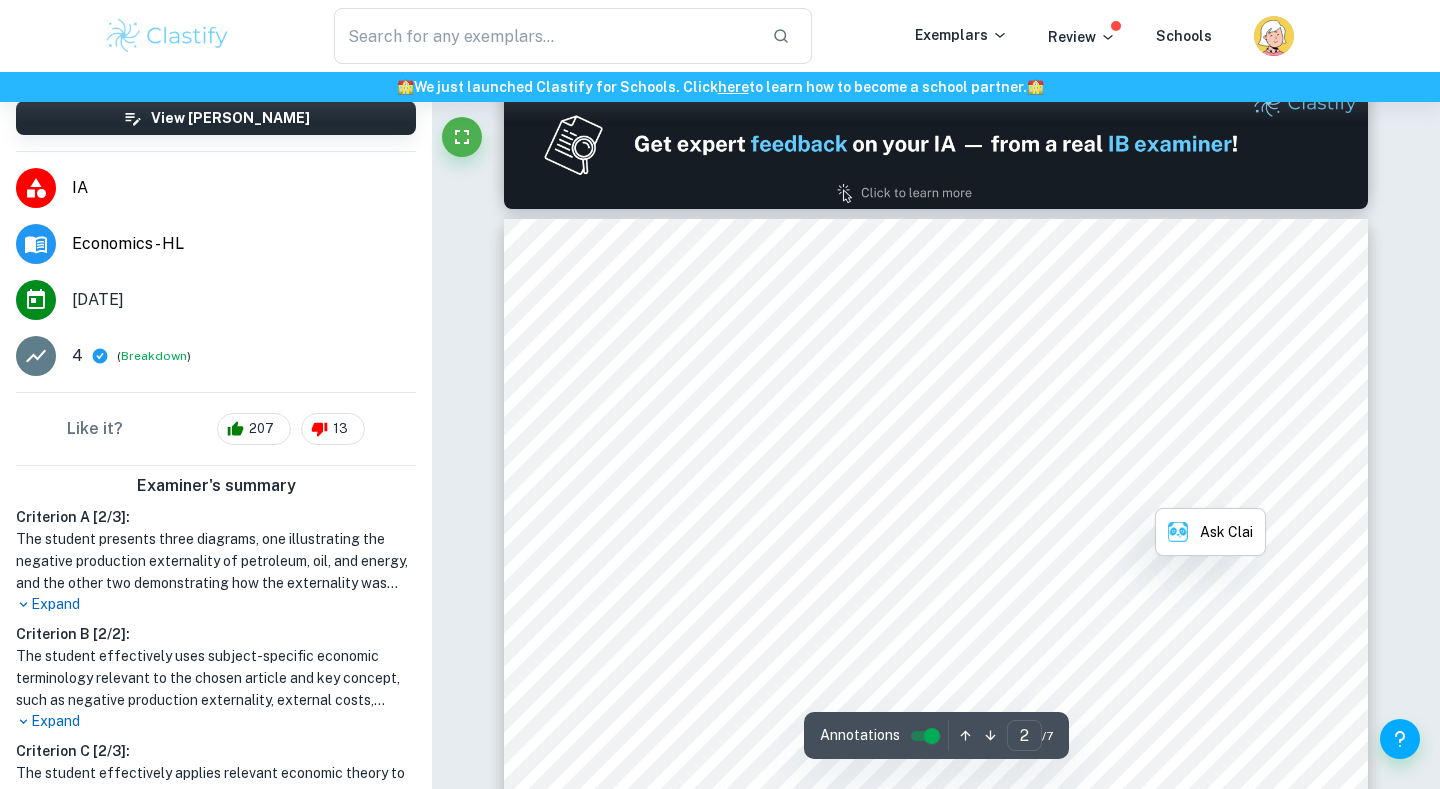 click on "($18.60) a tonne in 2024, Finance Minister Lawrence Wong said, in an attempt to meet its" at bounding box center (952, 488) 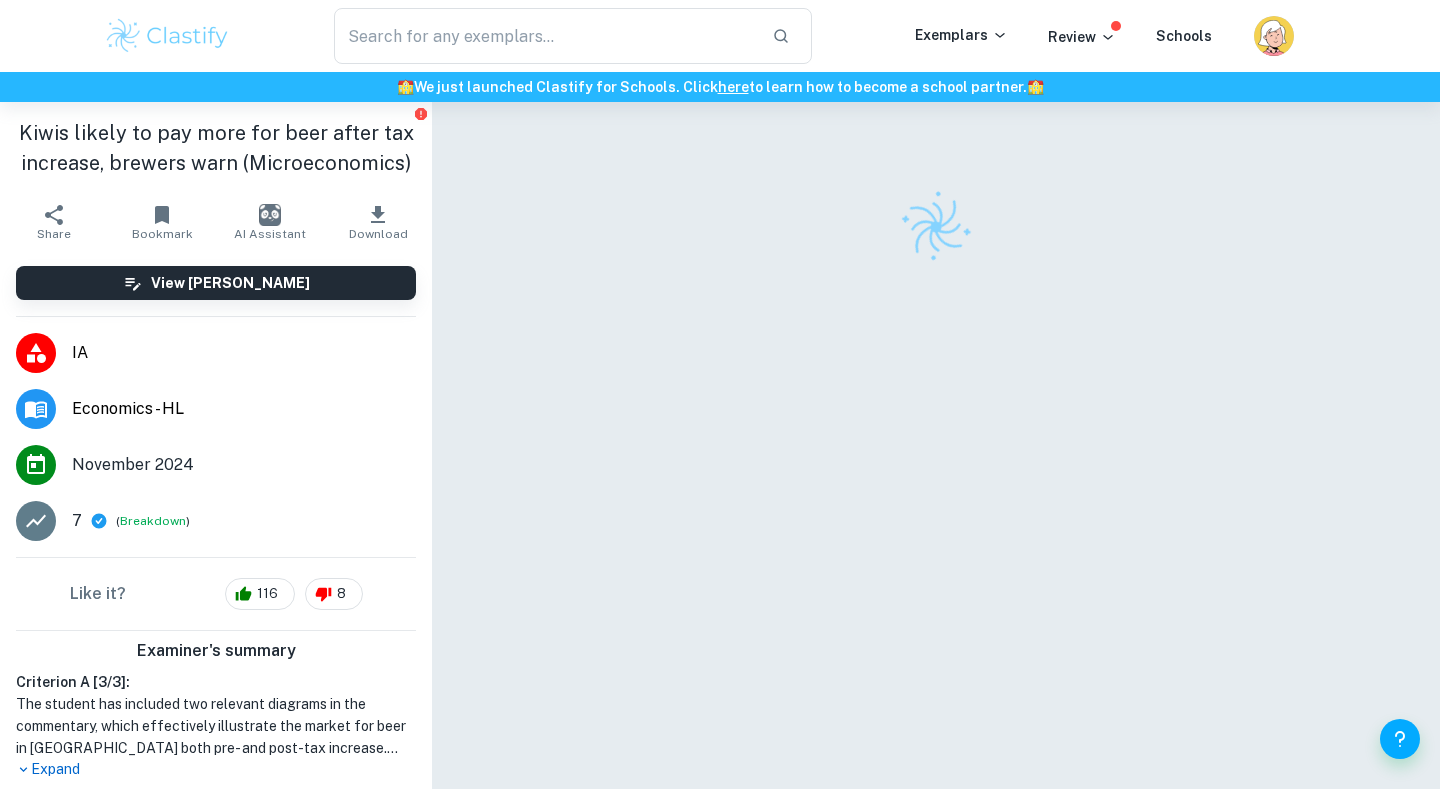 scroll, scrollTop: 0, scrollLeft: 0, axis: both 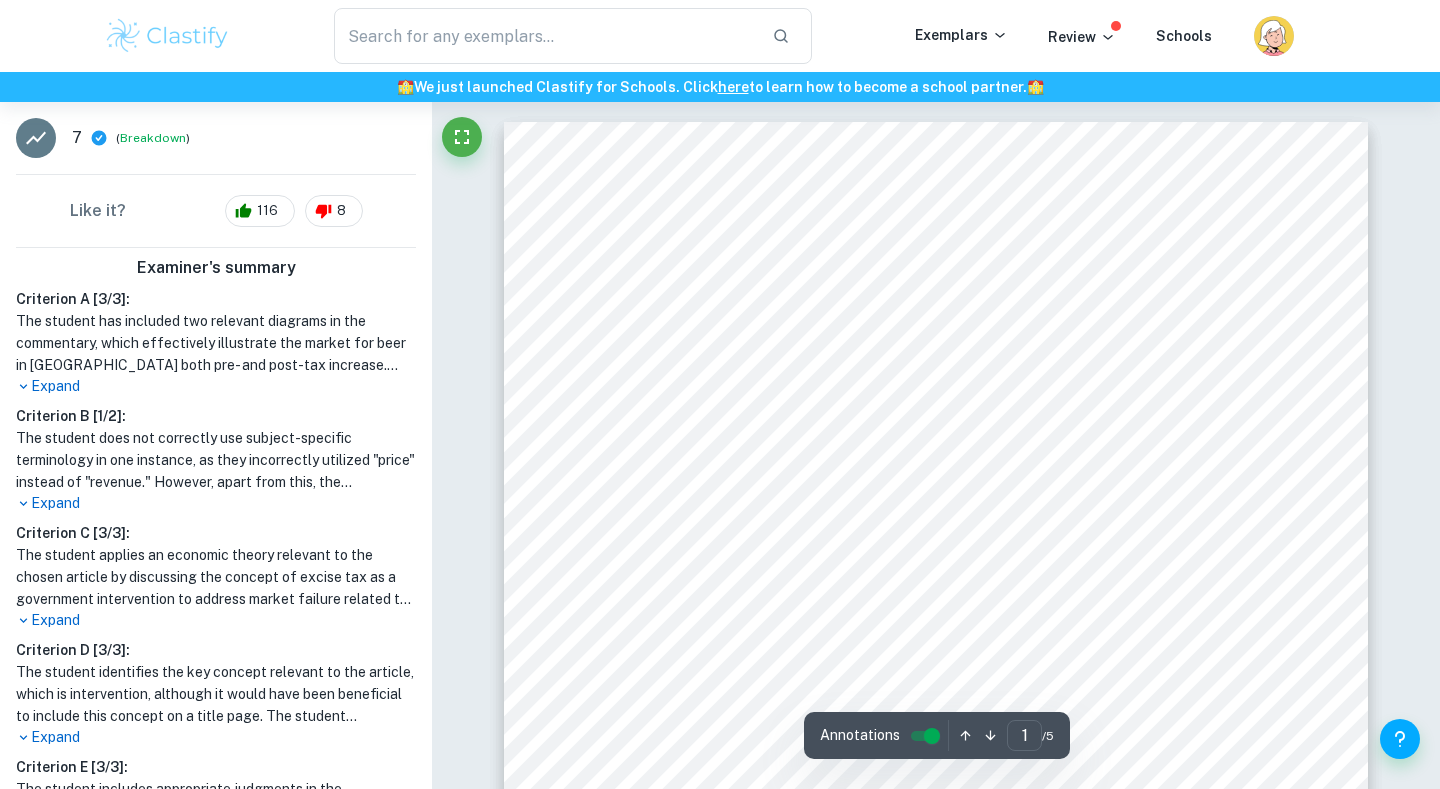 click on "Expand" at bounding box center [216, 503] 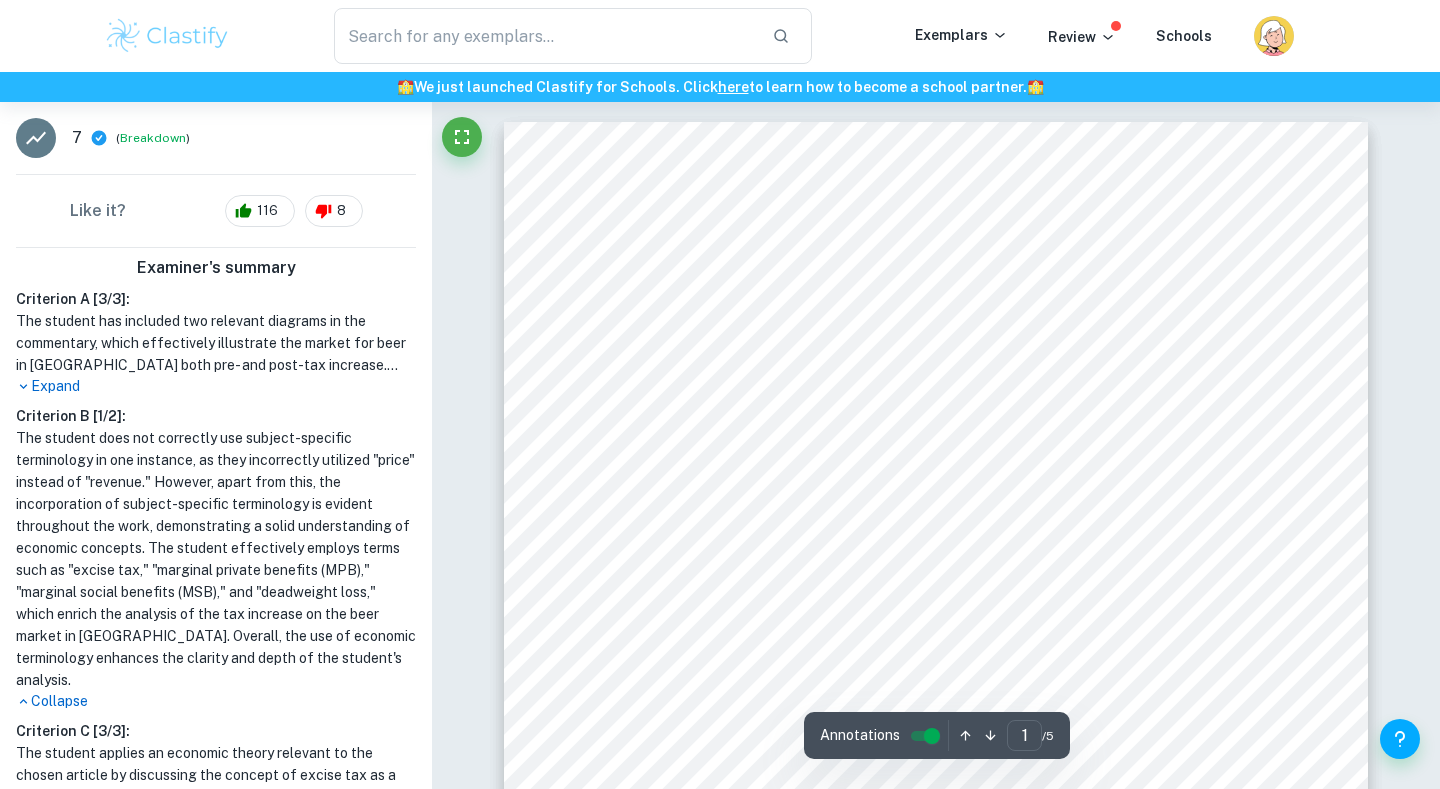 scroll, scrollTop: 482, scrollLeft: 0, axis: vertical 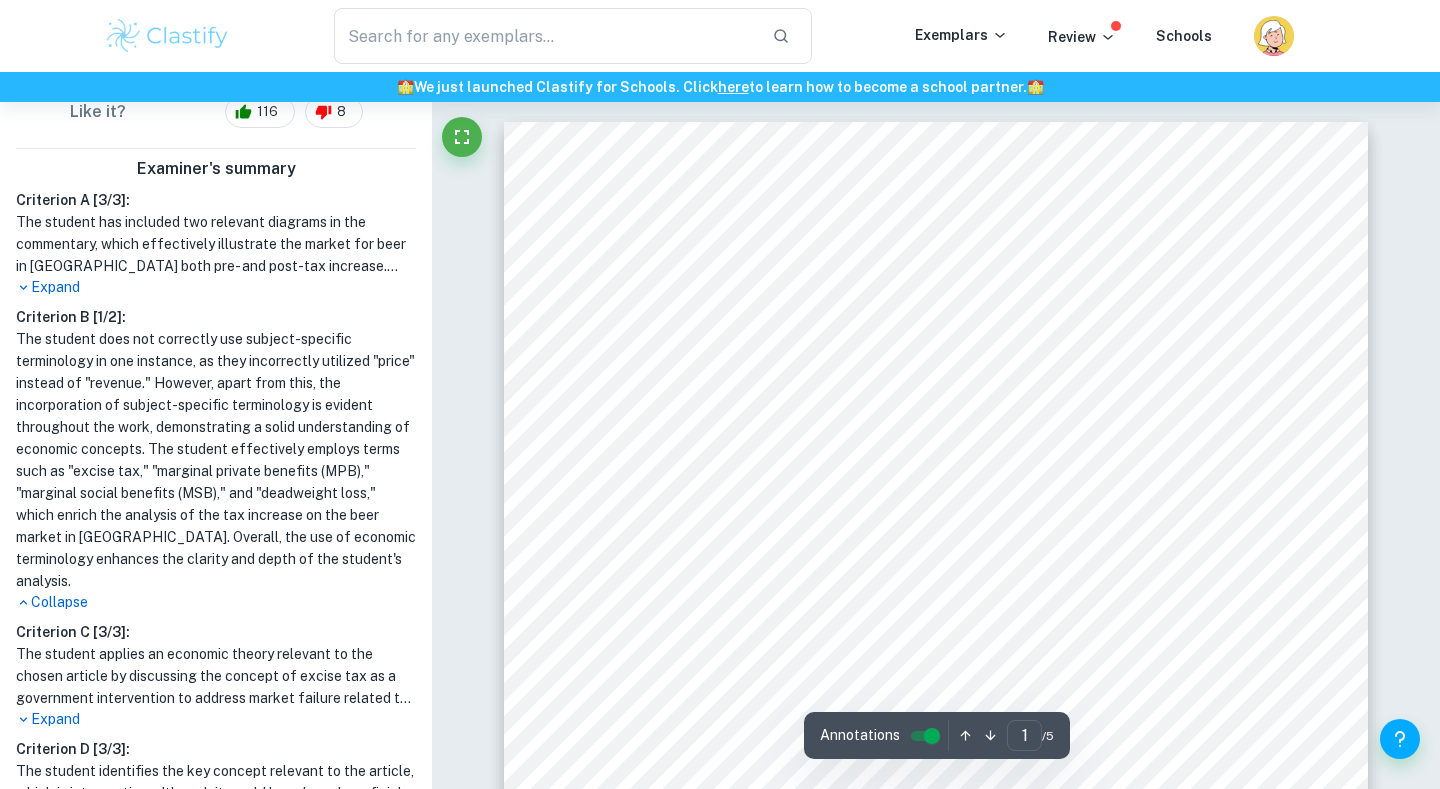 click on "The student does not correctly use subject-specific terminology in one instance, as they incorrectly utilized "price" instead of "revenue." However, apart from this, the incorporation of subject-specific terminology is evident throughout the work, demonstrating a solid understanding of economic concepts. The student effectively employs terms such as "excise tax," "marginal private benefits (MPB)," "marginal social benefits (MSB)," and "deadweight loss," which enrich the analysis of the tax increase on the beer market in New Zealand. Overall, the use of economic terminology enhances the clarity and depth of the student's analysis." at bounding box center (216, 460) 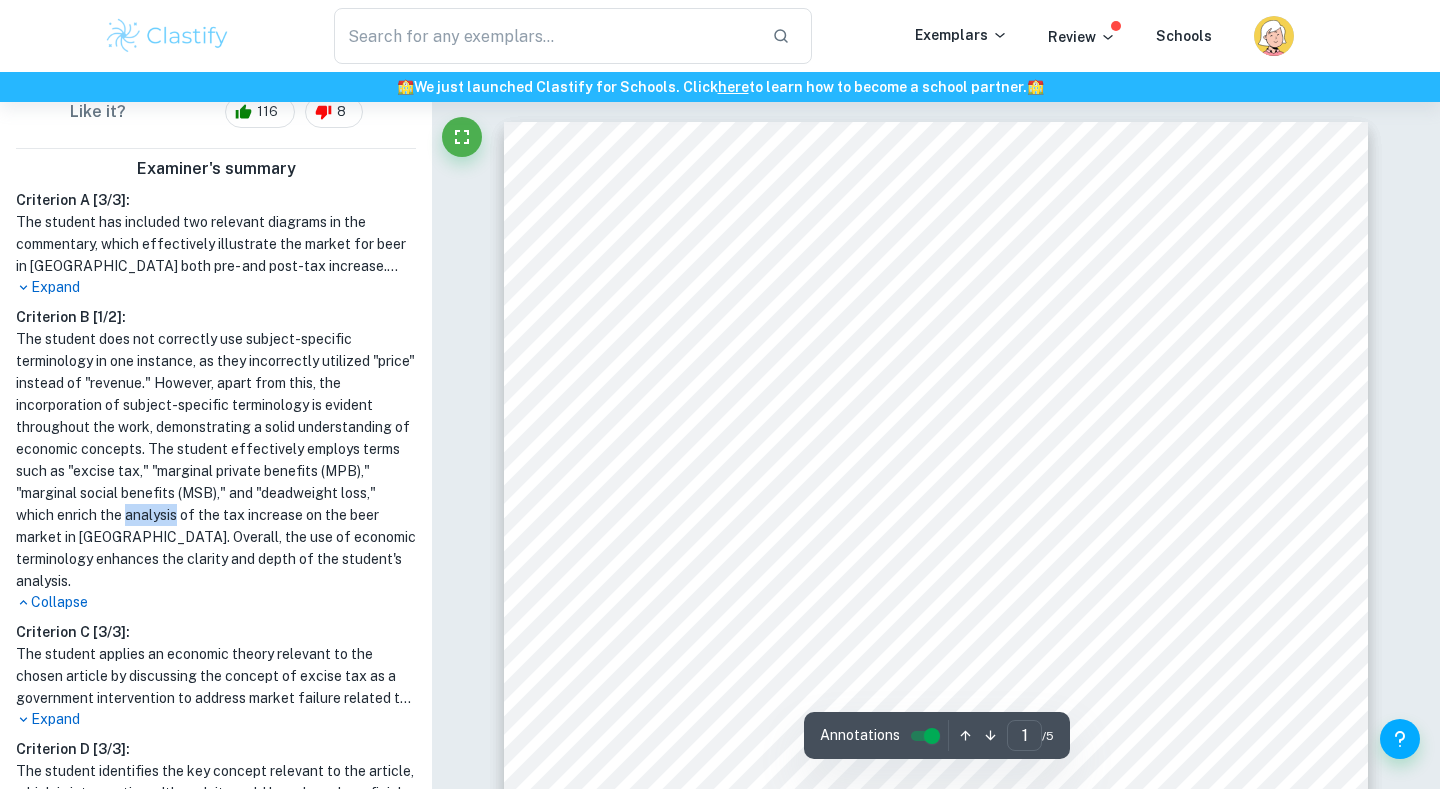 click on "The student does not correctly use subject-specific terminology in one instance, as they incorrectly utilized "price" instead of "revenue." However, apart from this, the incorporation of subject-specific terminology is evident throughout the work, demonstrating a solid understanding of economic concepts. The student effectively employs terms such as "excise tax," "marginal private benefits (MPB)," "marginal social benefits (MSB)," and "deadweight loss," which enrich the analysis of the tax increase on the beer market in New Zealand. Overall, the use of economic terminology enhances the clarity and depth of the student's analysis." at bounding box center (216, 460) 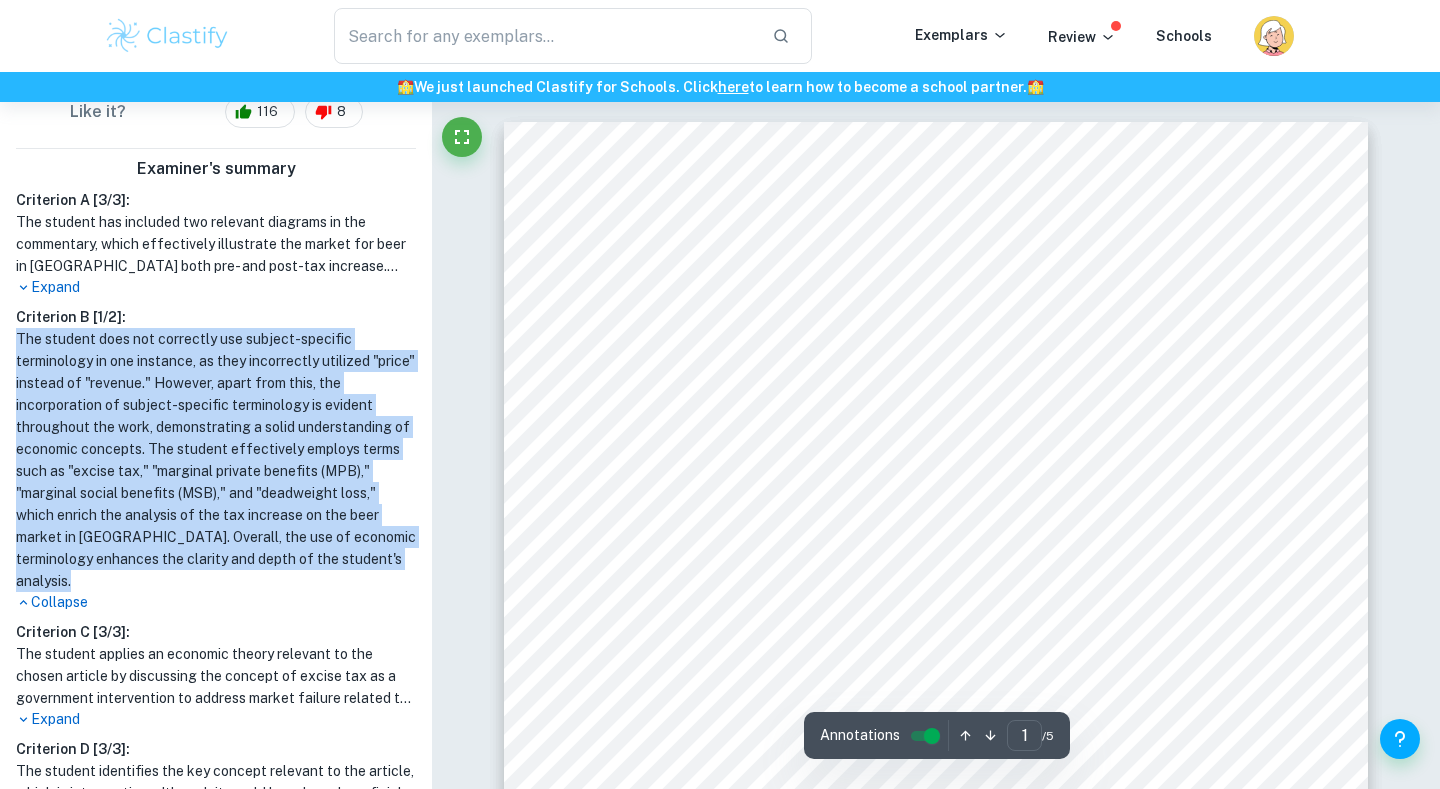 click on "The student does not correctly use subject-specific terminology in one instance, as they incorrectly utilized "price" instead of "revenue." However, apart from this, the incorporation of subject-specific terminology is evident throughout the work, demonstrating a solid understanding of economic concepts. The student effectively employs terms such as "excise tax," "marginal private benefits (MPB)," "marginal social benefits (MSB)," and "deadweight loss," which enrich the analysis of the tax increase on the beer market in New Zealand. Overall, the use of economic terminology enhances the clarity and depth of the student's analysis." at bounding box center [216, 460] 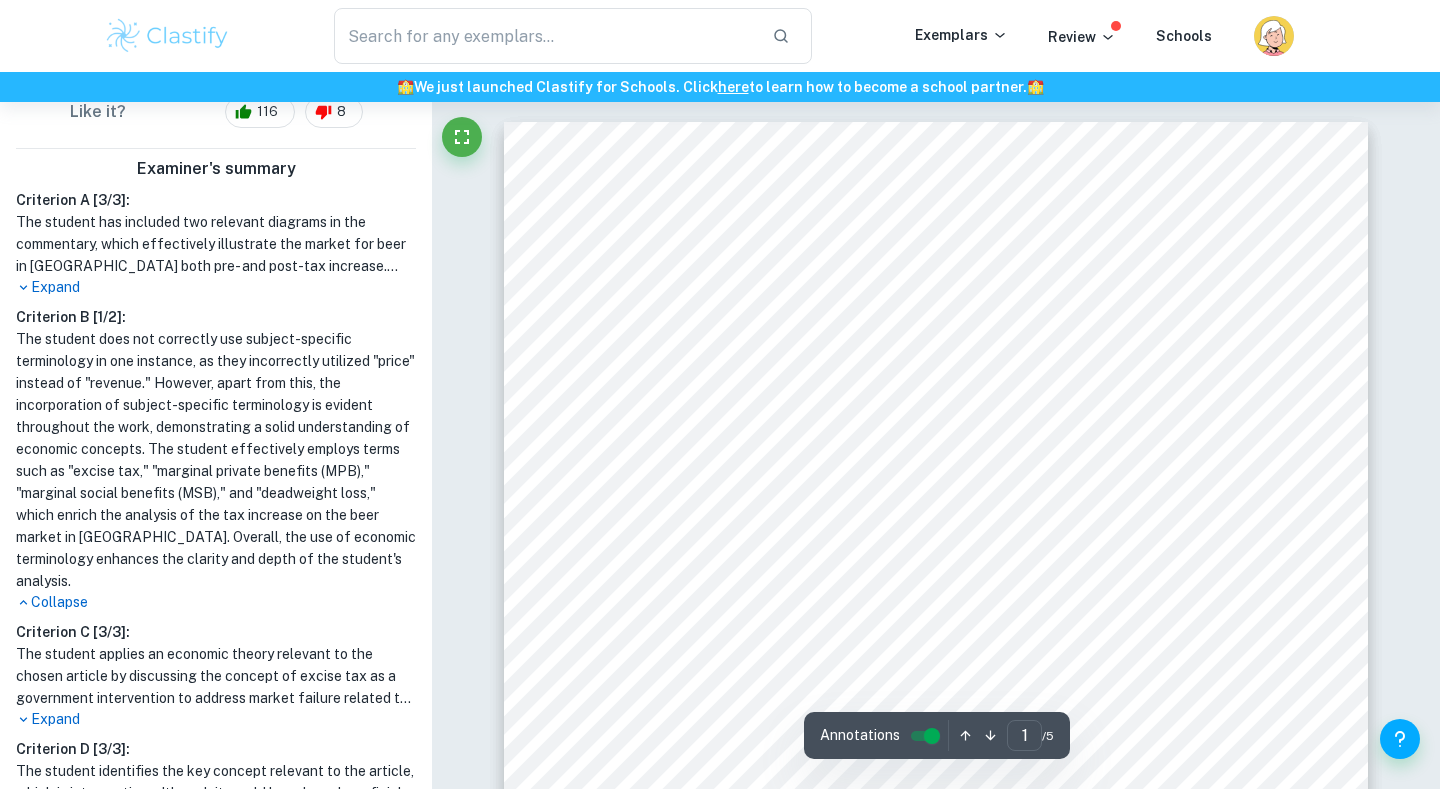 click on "The student does not correctly use subject-specific terminology in one instance, as they incorrectly utilized "price" instead of "revenue." However, apart from this, the incorporation of subject-specific terminology is evident throughout the work, demonstrating a solid understanding of economic concepts. The student effectively employs terms such as "excise tax," "marginal private benefits (MPB)," "marginal social benefits (MSB)," and "deadweight loss," which enrich the analysis of the tax increase on the beer market in New Zealand. Overall, the use of economic terminology enhances the clarity and depth of the student's analysis." at bounding box center [216, 460] 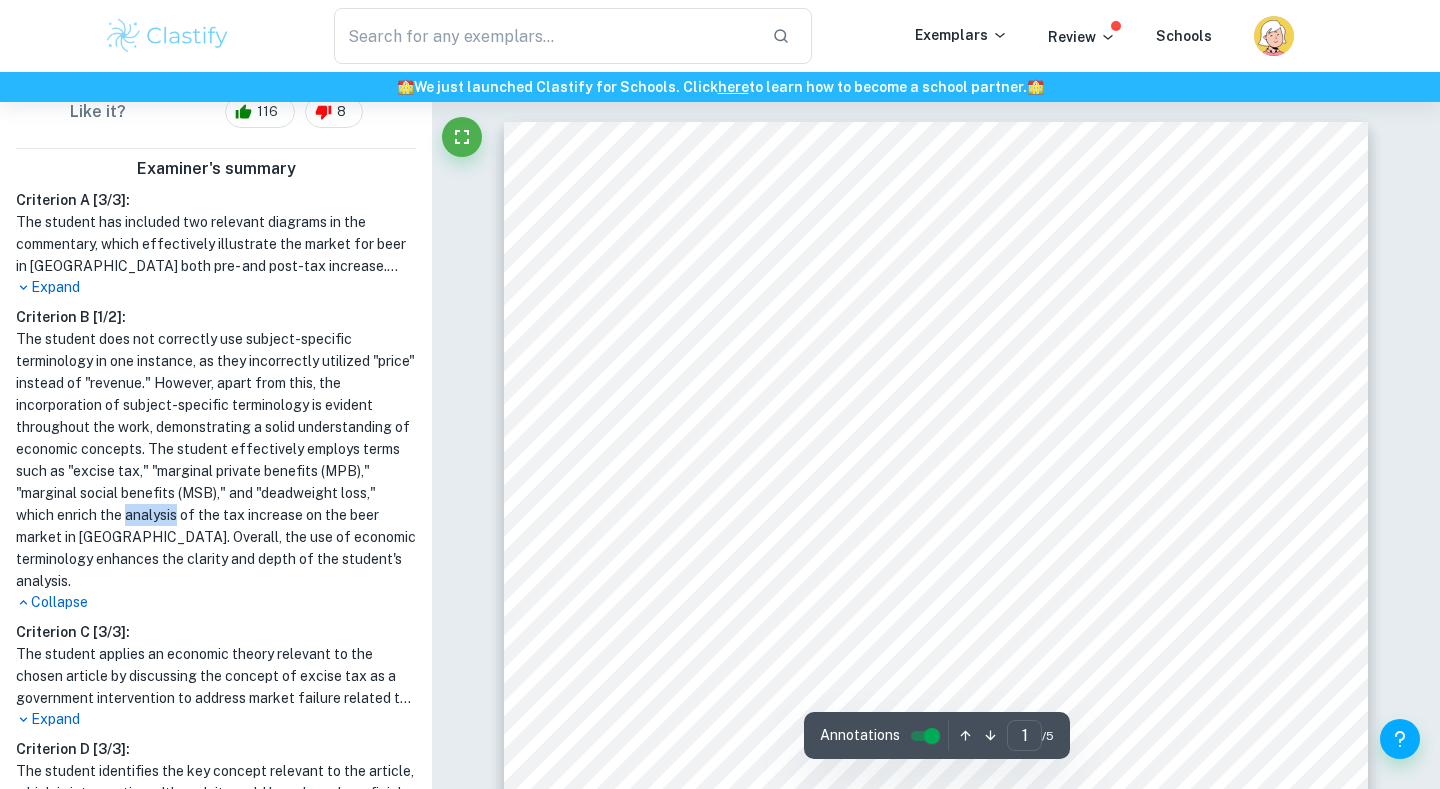 click on "The student does not correctly use subject-specific terminology in one instance, as they incorrectly utilized "price" instead of "revenue." However, apart from this, the incorporation of subject-specific terminology is evident throughout the work, demonstrating a solid understanding of economic concepts. The student effectively employs terms such as "excise tax," "marginal private benefits (MPB)," "marginal social benefits (MSB)," and "deadweight loss," which enrich the analysis of the tax increase on the beer market in New Zealand. Overall, the use of economic terminology enhances the clarity and depth of the student's analysis." at bounding box center (216, 460) 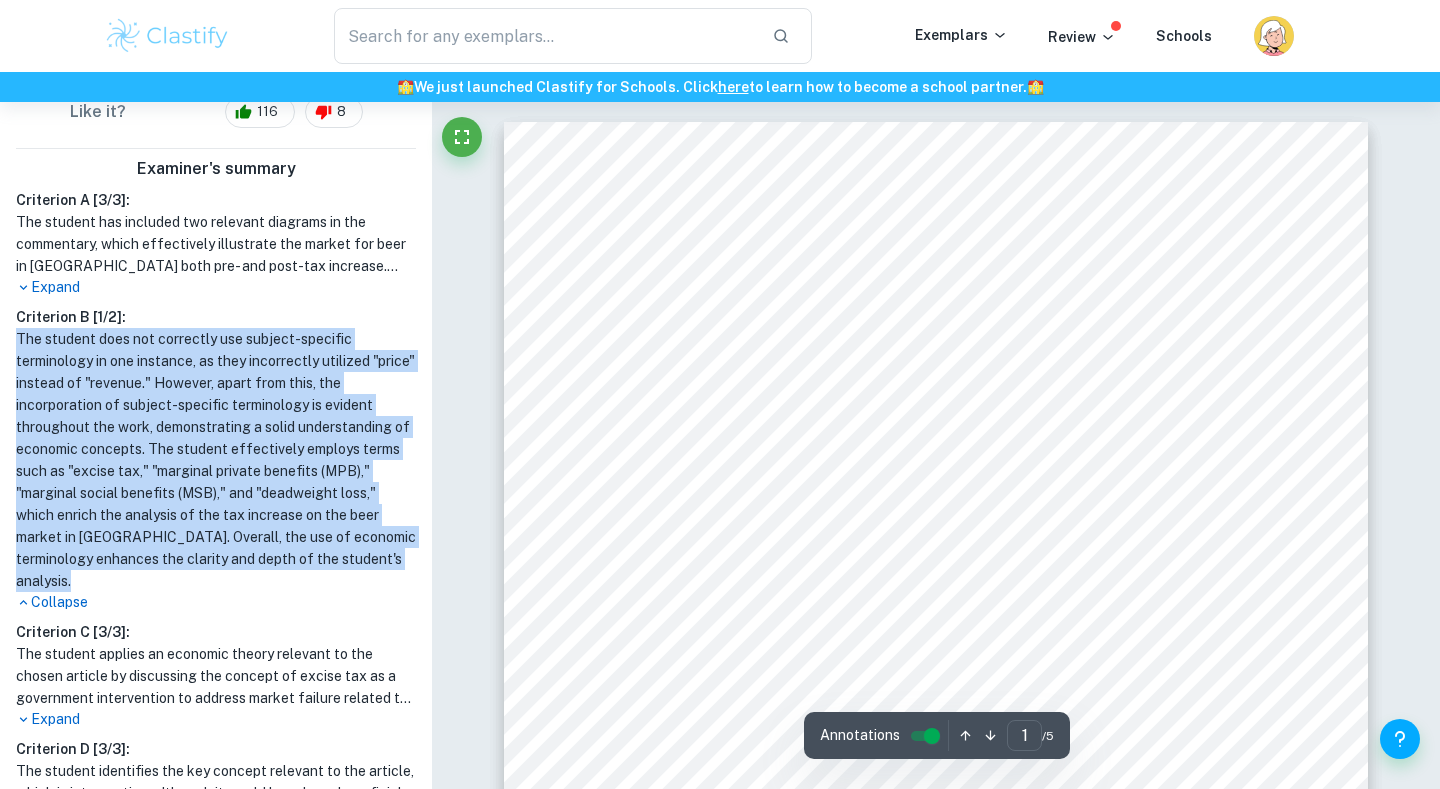 click on "The student does not correctly use subject-specific terminology in one instance, as they incorrectly utilized "price" instead of "revenue." However, apart from this, the incorporation of subject-specific terminology is evident throughout the work, demonstrating a solid understanding of economic concepts. The student effectively employs terms such as "excise tax," "marginal private benefits (MPB)," "marginal social benefits (MSB)," and "deadweight loss," which enrich the analysis of the tax increase on the beer market in New Zealand. Overall, the use of economic terminology enhances the clarity and depth of the student's analysis." at bounding box center [216, 460] 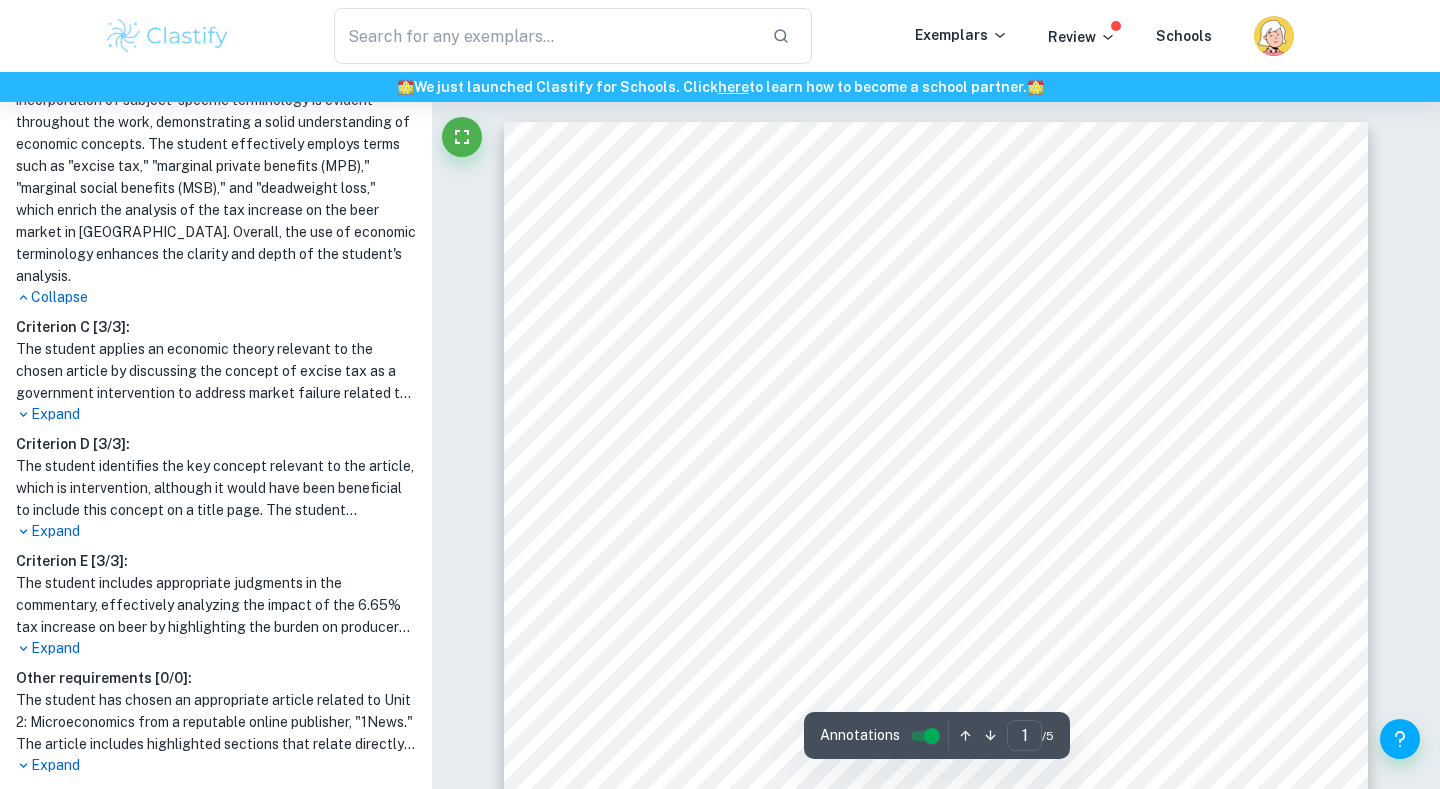 scroll, scrollTop: 828, scrollLeft: 0, axis: vertical 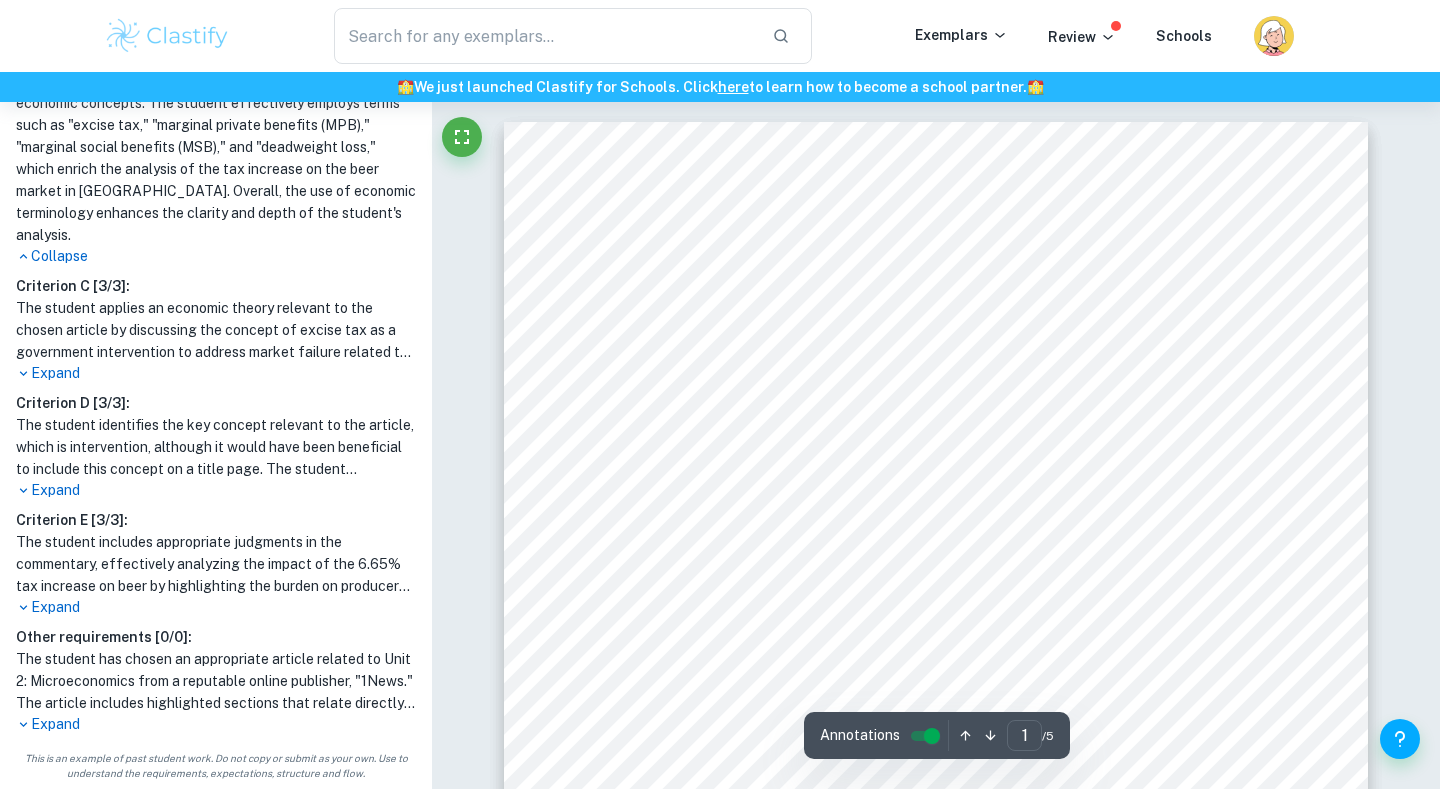 click on "The student applies an economic theory relevant to the chosen article by discussing the concept of excise tax as a government intervention to address market failure related to negative externalities from beer consumption. The presented economic theory is effectively analyzed, with a clear explanation of excise tax and the use of diagrams to illustrate market dynamics before and after the tax increase. The student's analysis demonstrates economic insights into the implications of the article, including the identification of market failure and the government's role in addressing it through taxation. Furthermore, the discussion incorporates economic terminology and specific examples, showcasing the student's ability to connect theoretical concepts with real-world applications." at bounding box center [216, 330] 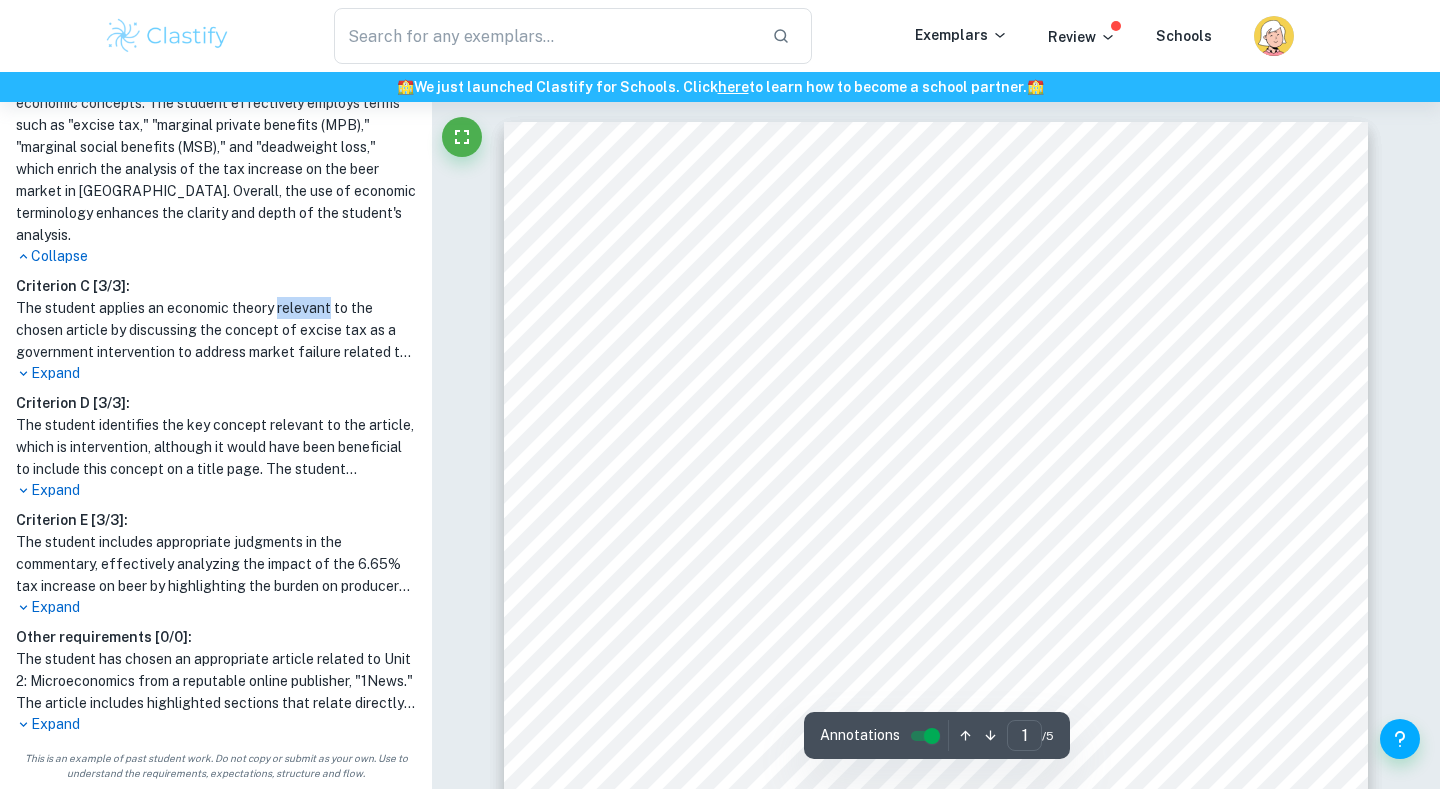 click on "The student applies an economic theory relevant to the chosen article by discussing the concept of excise tax as a government intervention to address market failure related to negative externalities from beer consumption. The presented economic theory is effectively analyzed, with a clear explanation of excise tax and the use of diagrams to illustrate market dynamics before and after the tax increase. The student's analysis demonstrates economic insights into the implications of the article, including the identification of market failure and the government's role in addressing it through taxation. Furthermore, the discussion incorporates economic terminology and specific examples, showcasing the student's ability to connect theoretical concepts with real-world applications." at bounding box center [216, 330] 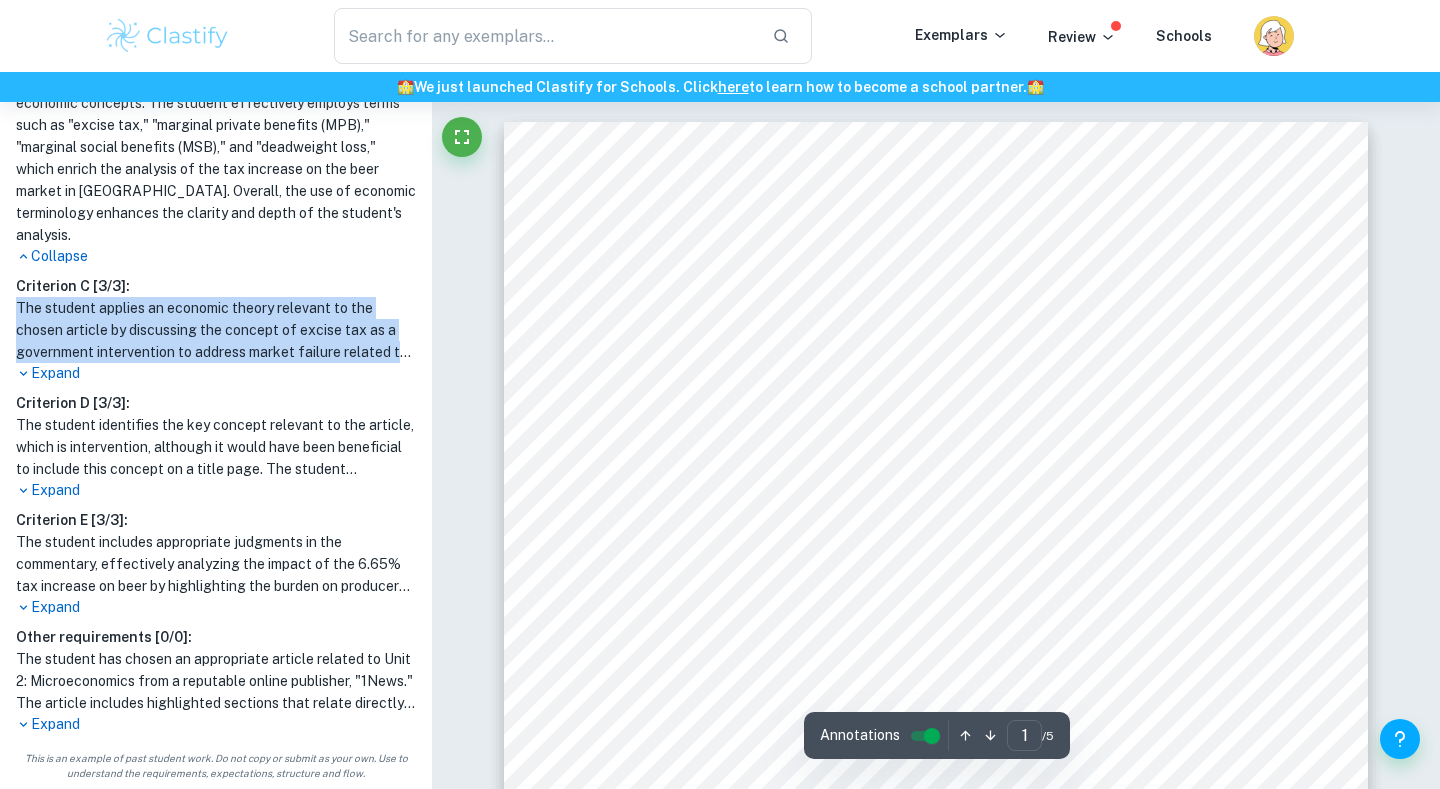 click on "The student applies an economic theory relevant to the chosen article by discussing the concept of excise tax as a government intervention to address market failure related to negative externalities from beer consumption. The presented economic theory is effectively analyzed, with a clear explanation of excise tax and the use of diagrams to illustrate market dynamics before and after the tax increase. The student's analysis demonstrates economic insights into the implications of the article, including the identification of market failure and the government's role in addressing it through taxation. Furthermore, the discussion incorporates economic terminology and specific examples, showcasing the student's ability to connect theoretical concepts with real-world applications." at bounding box center (216, 330) 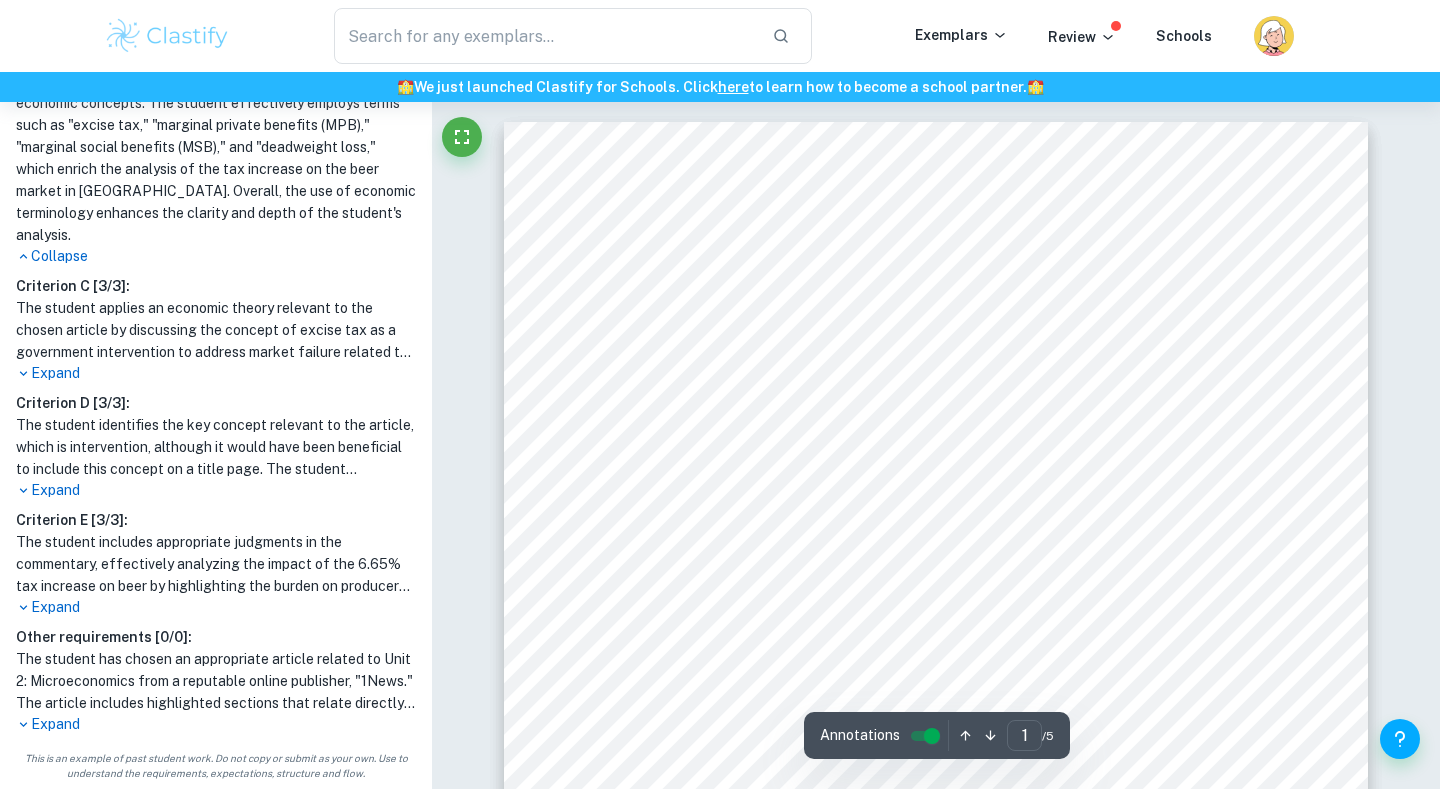 click on "The student applies an economic theory relevant to the chosen article by discussing the concept of excise tax as a government intervention to address market failure related to negative externalities from beer consumption. The presented economic theory is effectively analyzed, with a clear explanation of excise tax and the use of diagrams to illustrate market dynamics before and after the tax increase. The student's analysis demonstrates economic insights into the implications of the article, including the identification of market failure and the government's role in addressing it through taxation. Furthermore, the discussion incorporates economic terminology and specific examples, showcasing the student's ability to connect theoretical concepts with real-world applications." at bounding box center (216, 330) 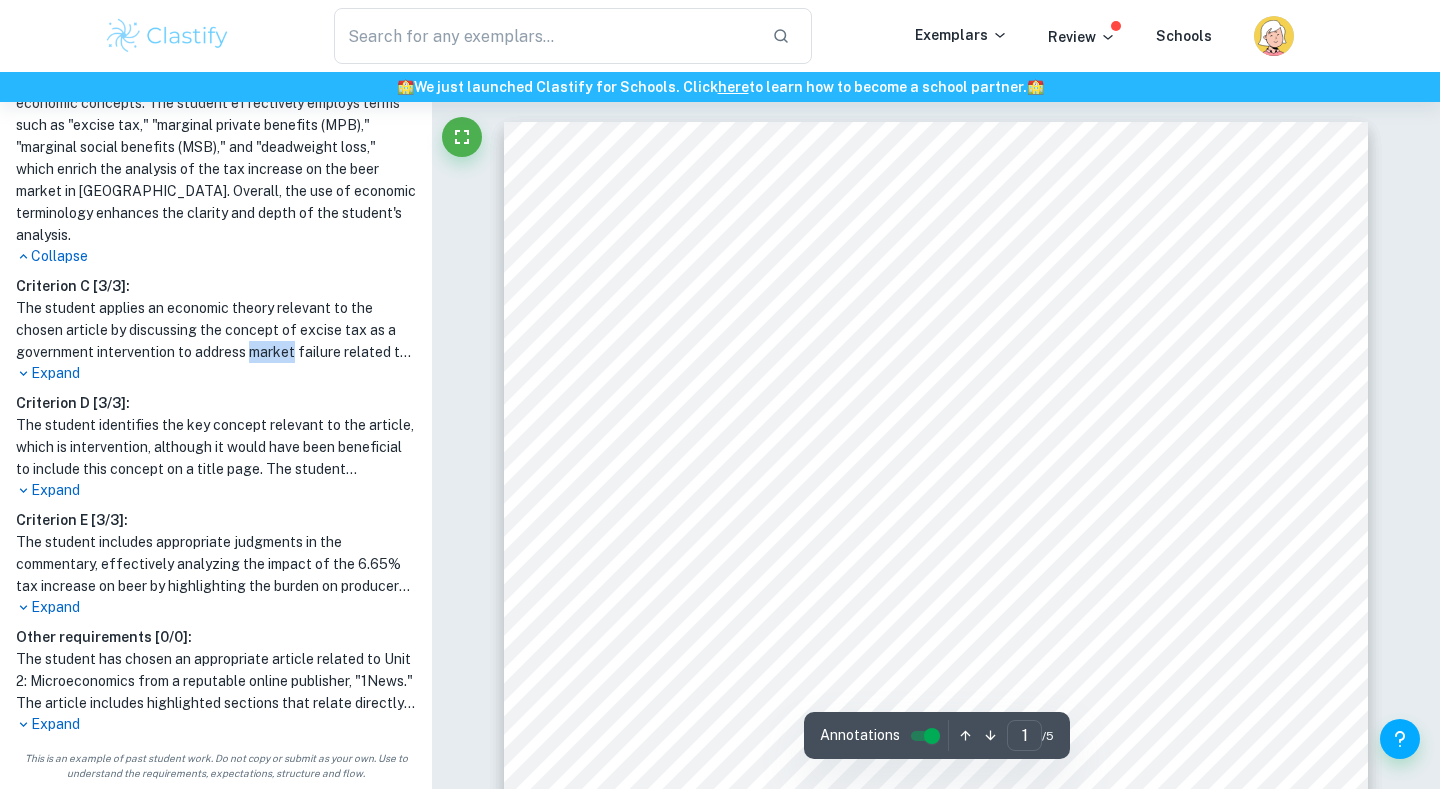 click on "The student applies an economic theory relevant to the chosen article by discussing the concept of excise tax as a government intervention to address market failure related to negative externalities from beer consumption. The presented economic theory is effectively analyzed, with a clear explanation of excise tax and the use of diagrams to illustrate market dynamics before and after the tax increase. The student's analysis demonstrates economic insights into the implications of the article, including the identification of market failure and the government's role in addressing it through taxation. Furthermore, the discussion incorporates economic terminology and specific examples, showcasing the student's ability to connect theoretical concepts with real-world applications." at bounding box center (216, 330) 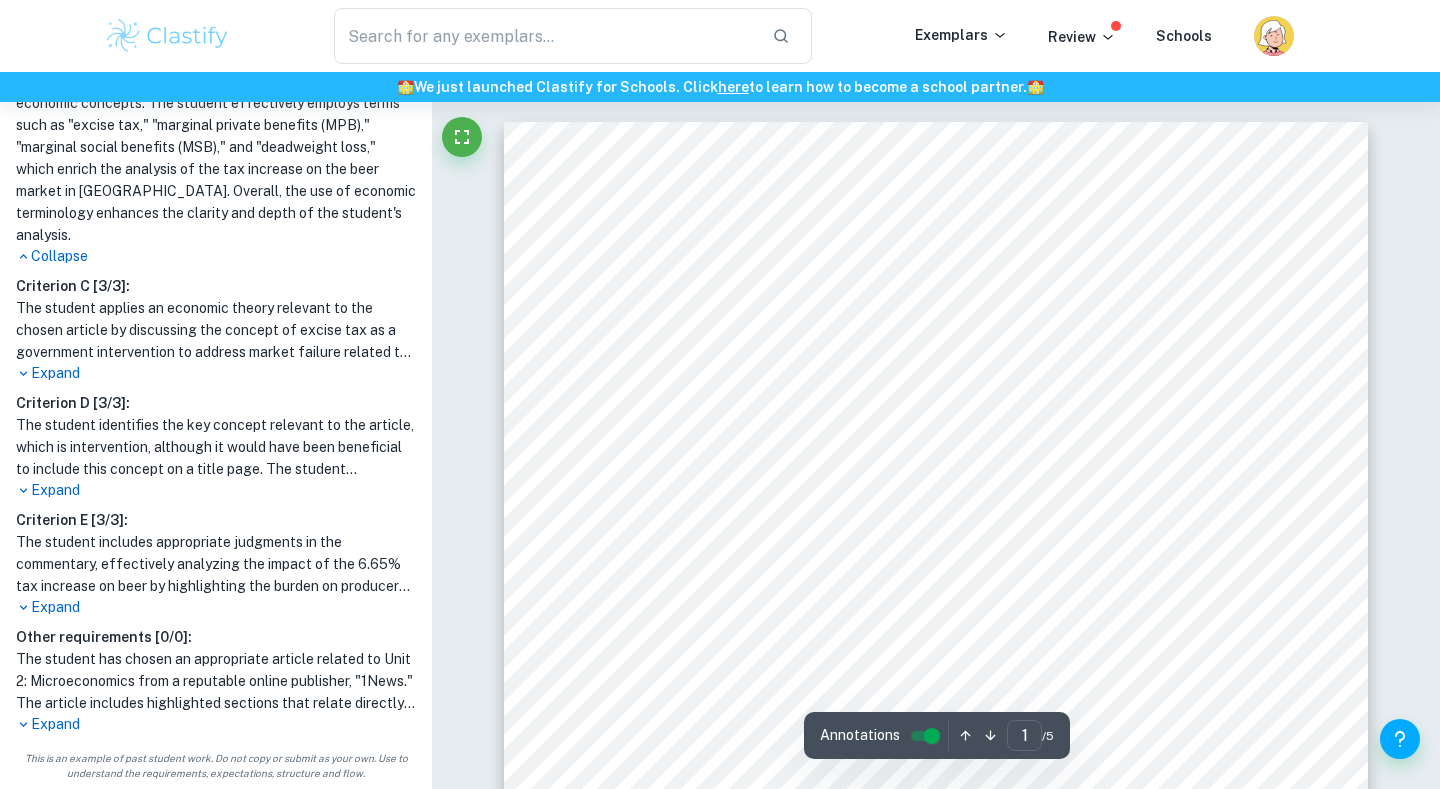 click on "Expand" at bounding box center [216, 373] 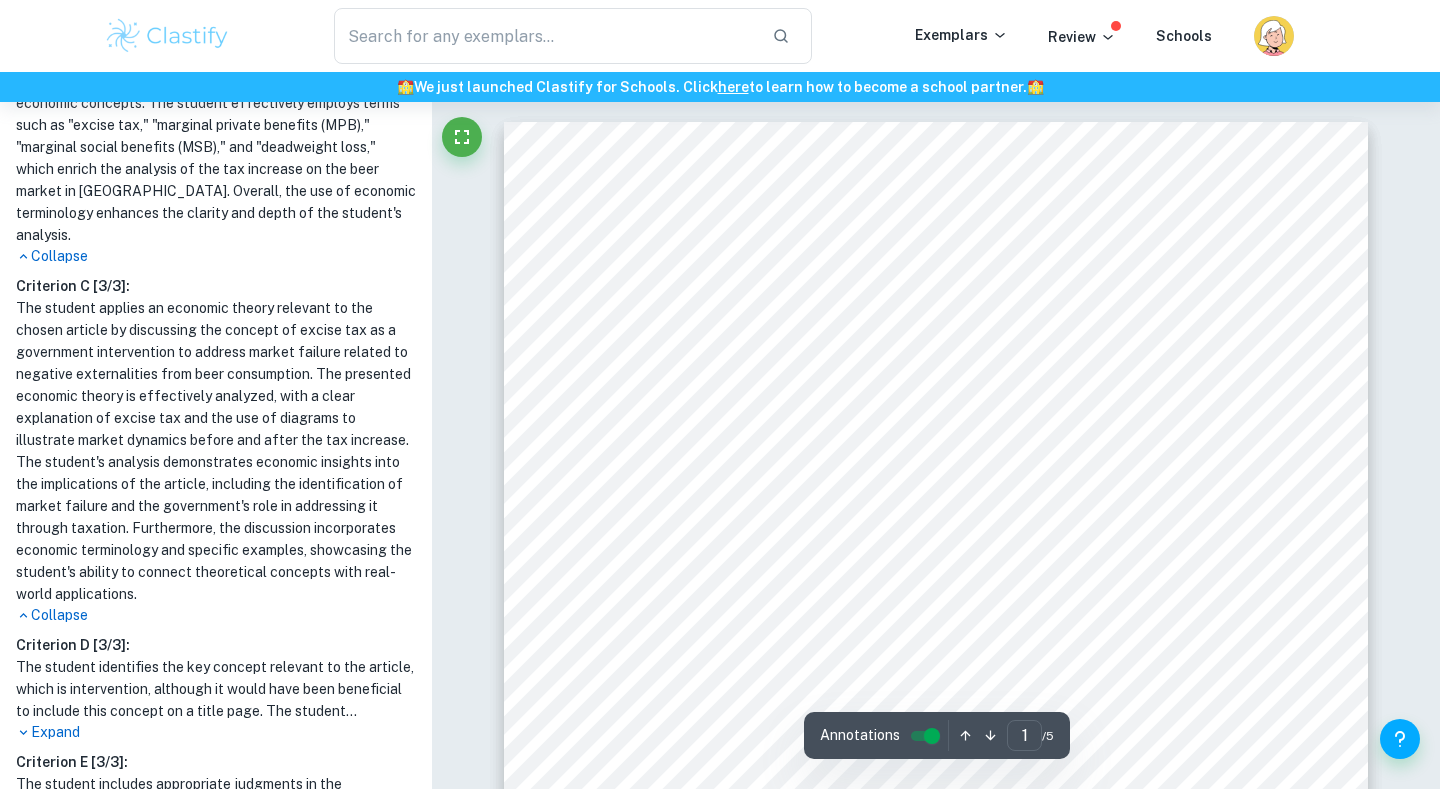 click on "The student applies an economic theory relevant to the chosen article by discussing the concept of excise tax as a government intervention to address market failure related to negative externalities from beer consumption. The presented economic theory is effectively analyzed, with a clear explanation of excise tax and the use of diagrams to illustrate market dynamics before and after the tax increase. The student's analysis demonstrates economic insights into the implications of the article, including the identification of market failure and the government's role in addressing it through taxation. Furthermore, the discussion incorporates economic terminology and specific examples, showcasing the student's ability to connect theoretical concepts with real-world applications." at bounding box center (216, 451) 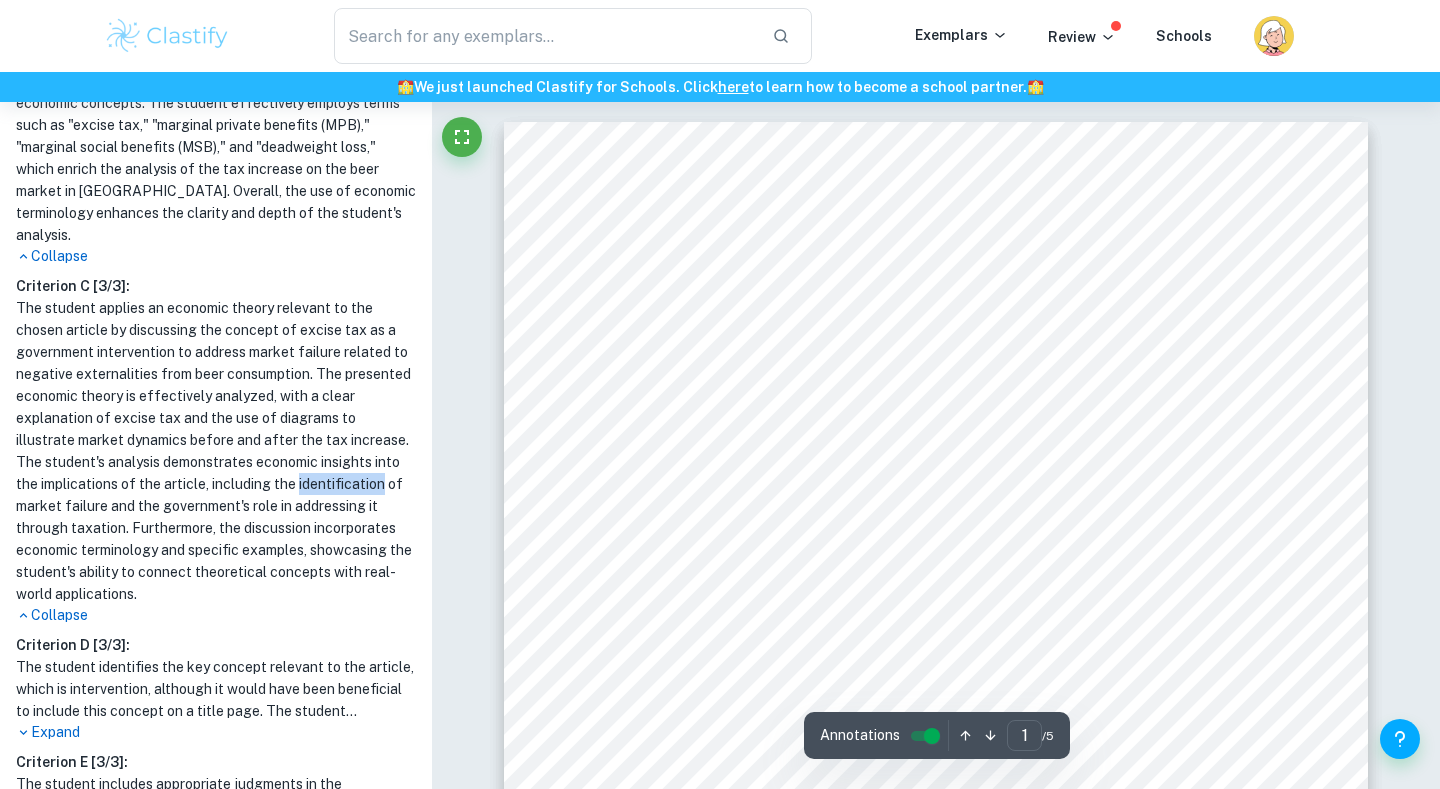 click on "The student applies an economic theory relevant to the chosen article by discussing the concept of excise tax as a government intervention to address market failure related to negative externalities from beer consumption. The presented economic theory is effectively analyzed, with a clear explanation of excise tax and the use of diagrams to illustrate market dynamics before and after the tax increase. The student's analysis demonstrates economic insights into the implications of the article, including the identification of market failure and the government's role in addressing it through taxation. Furthermore, the discussion incorporates economic terminology and specific examples, showcasing the student's ability to connect theoretical concepts with real-world applications." at bounding box center [216, 451] 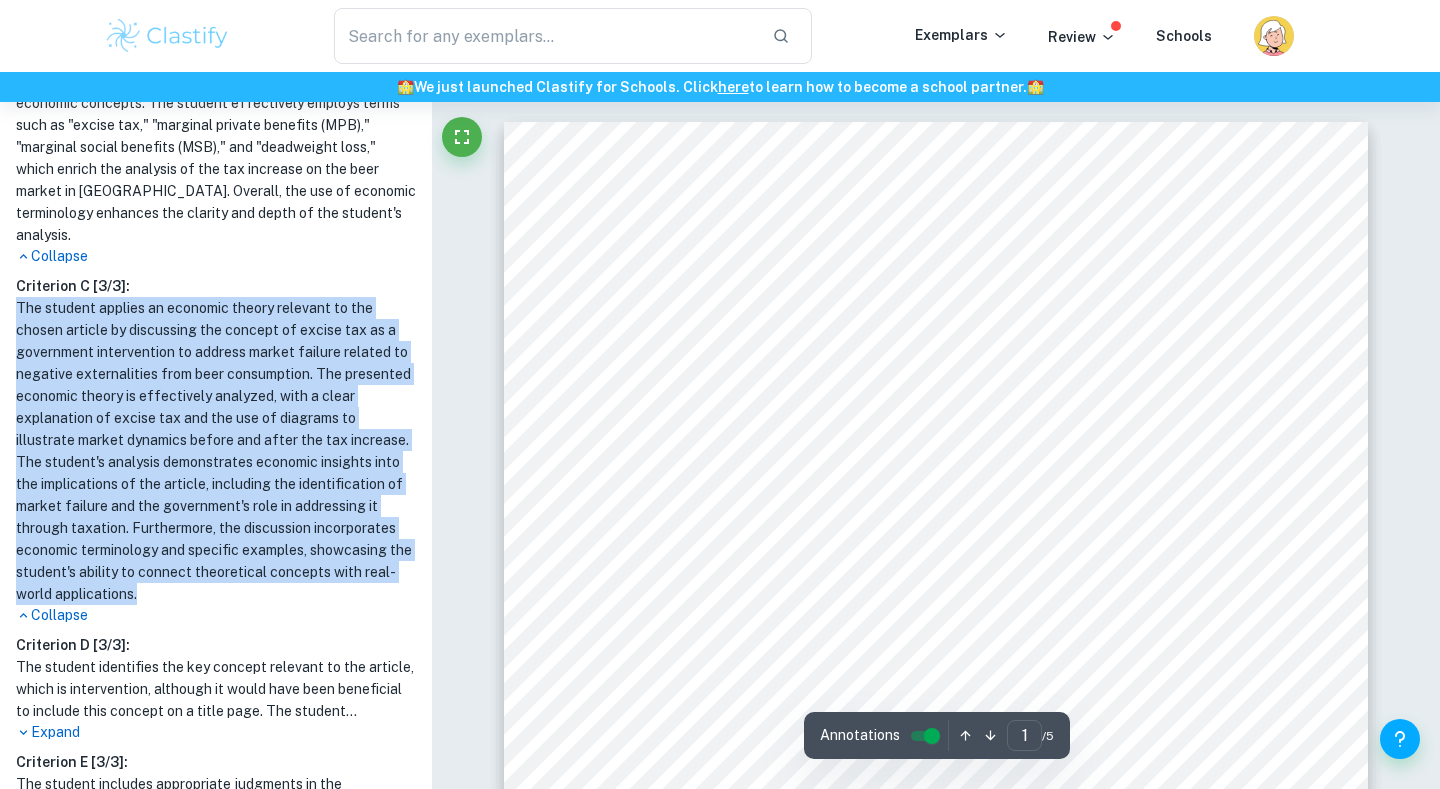click on "The student applies an economic theory relevant to the chosen article by discussing the concept of excise tax as a government intervention to address market failure related to negative externalities from beer consumption. The presented economic theory is effectively analyzed, with a clear explanation of excise tax and the use of diagrams to illustrate market dynamics before and after the tax increase. The student's analysis demonstrates economic insights into the implications of the article, including the identification of market failure and the government's role in addressing it through taxation. Furthermore, the discussion incorporates economic terminology and specific examples, showcasing the student's ability to connect theoretical concepts with real-world applications." at bounding box center (216, 451) 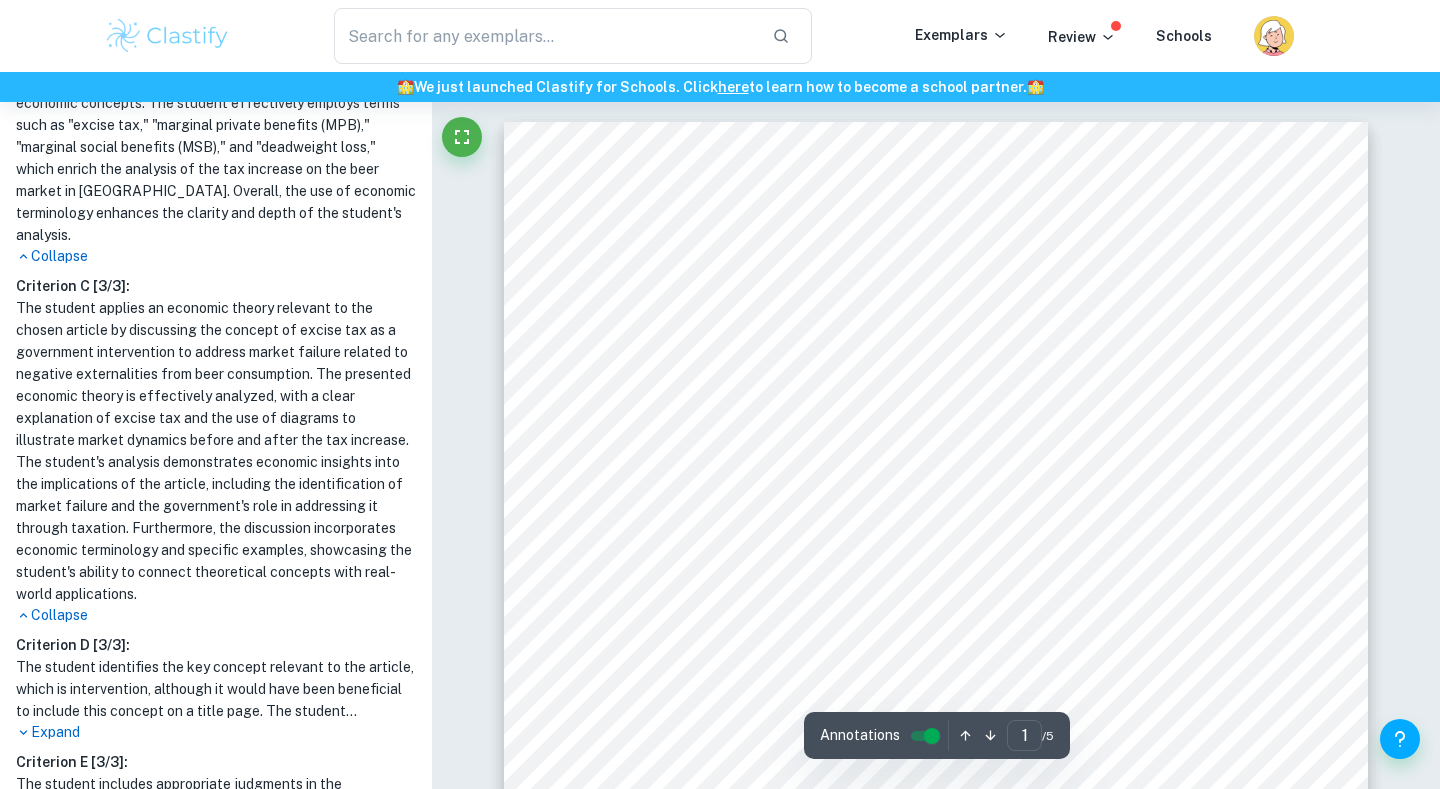 click on "The student applies an economic theory relevant to the chosen article by discussing the concept of excise tax as a government intervention to address market failure related to negative externalities from beer consumption. The presented economic theory is effectively analyzed, with a clear explanation of excise tax and the use of diagrams to illustrate market dynamics before and after the tax increase. The student's analysis demonstrates economic insights into the implications of the article, including the identification of market failure and the government's role in addressing it through taxation. Furthermore, the discussion incorporates economic terminology and specific examples, showcasing the student's ability to connect theoretical concepts with real-world applications." at bounding box center (216, 451) 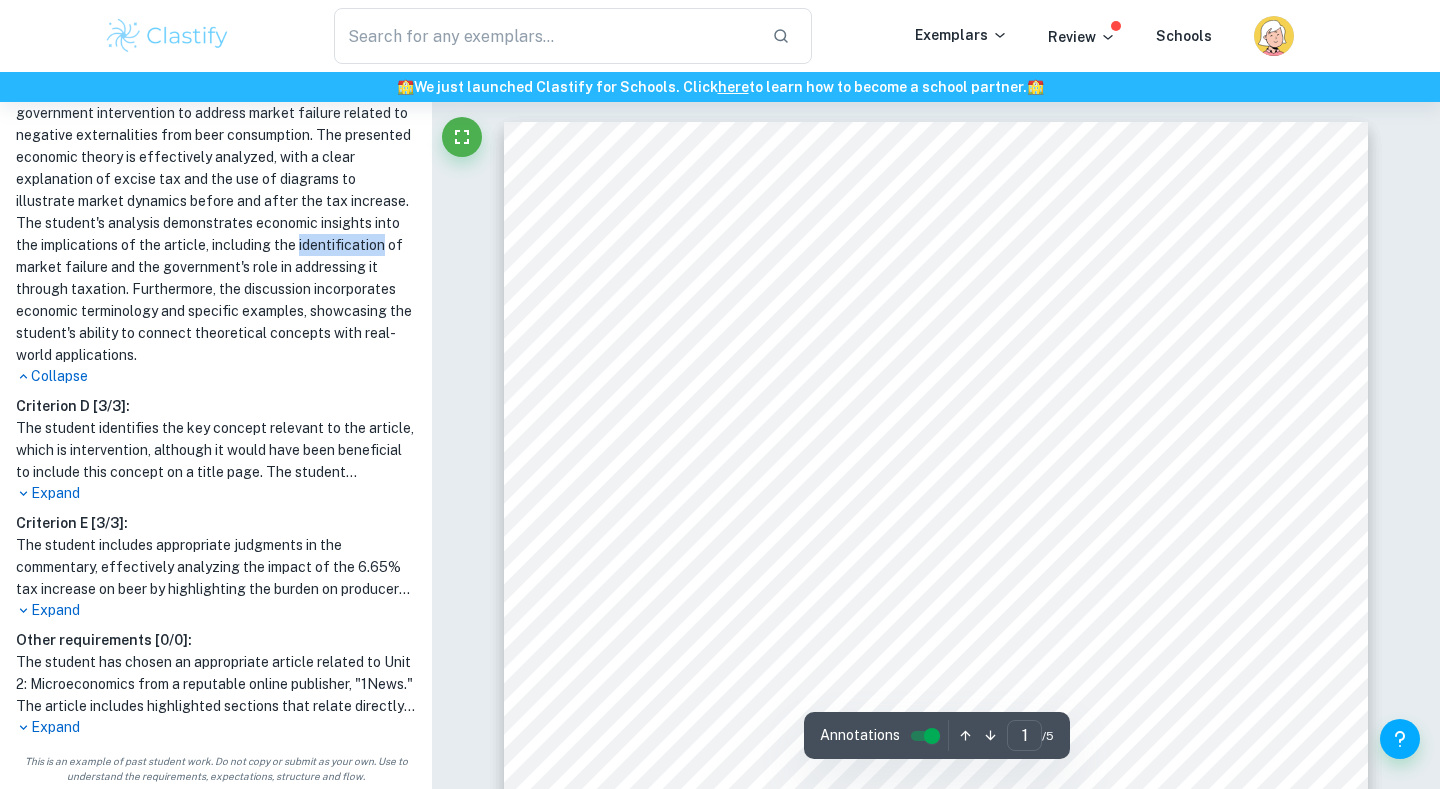 scroll, scrollTop: 1070, scrollLeft: 0, axis: vertical 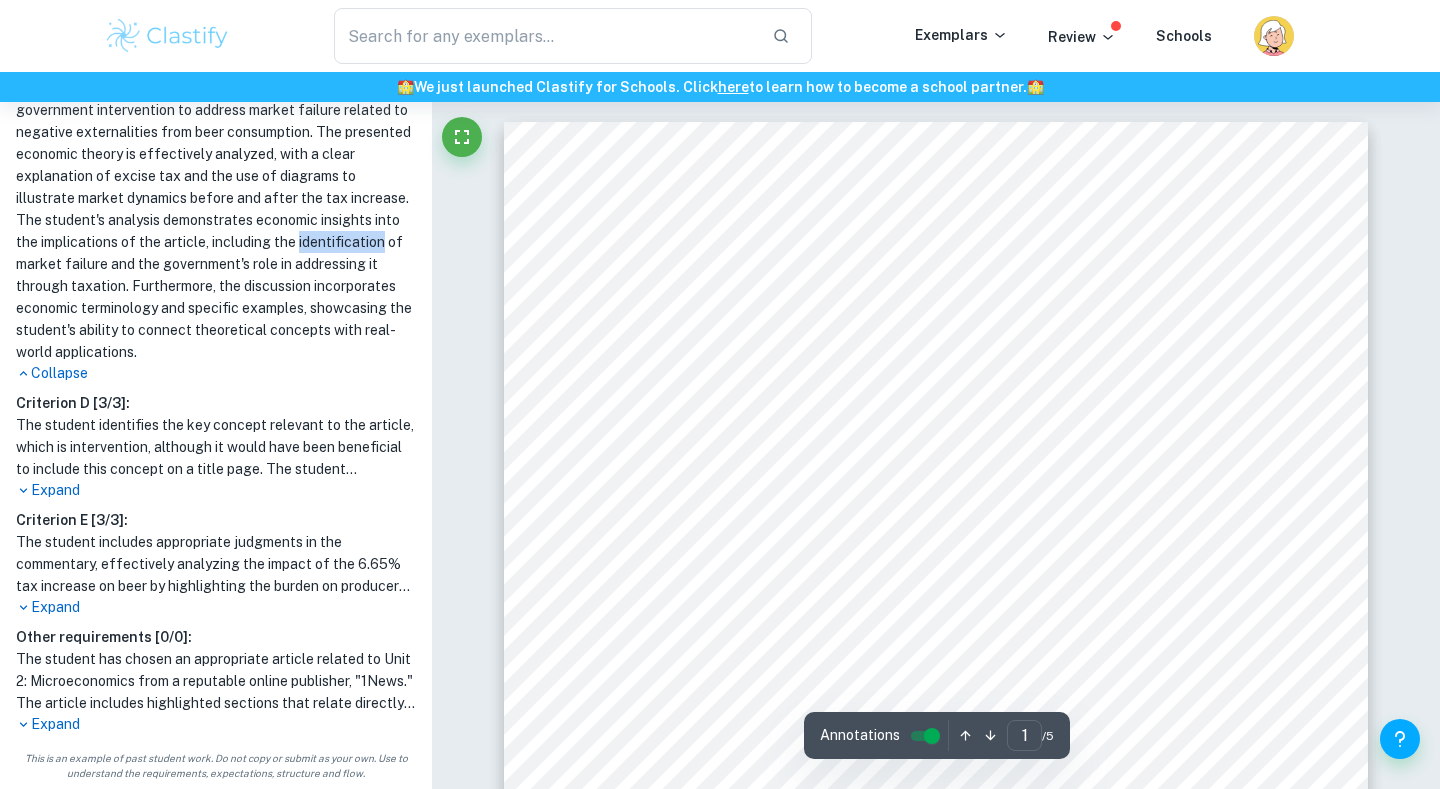 click on "Expand" at bounding box center (216, 490) 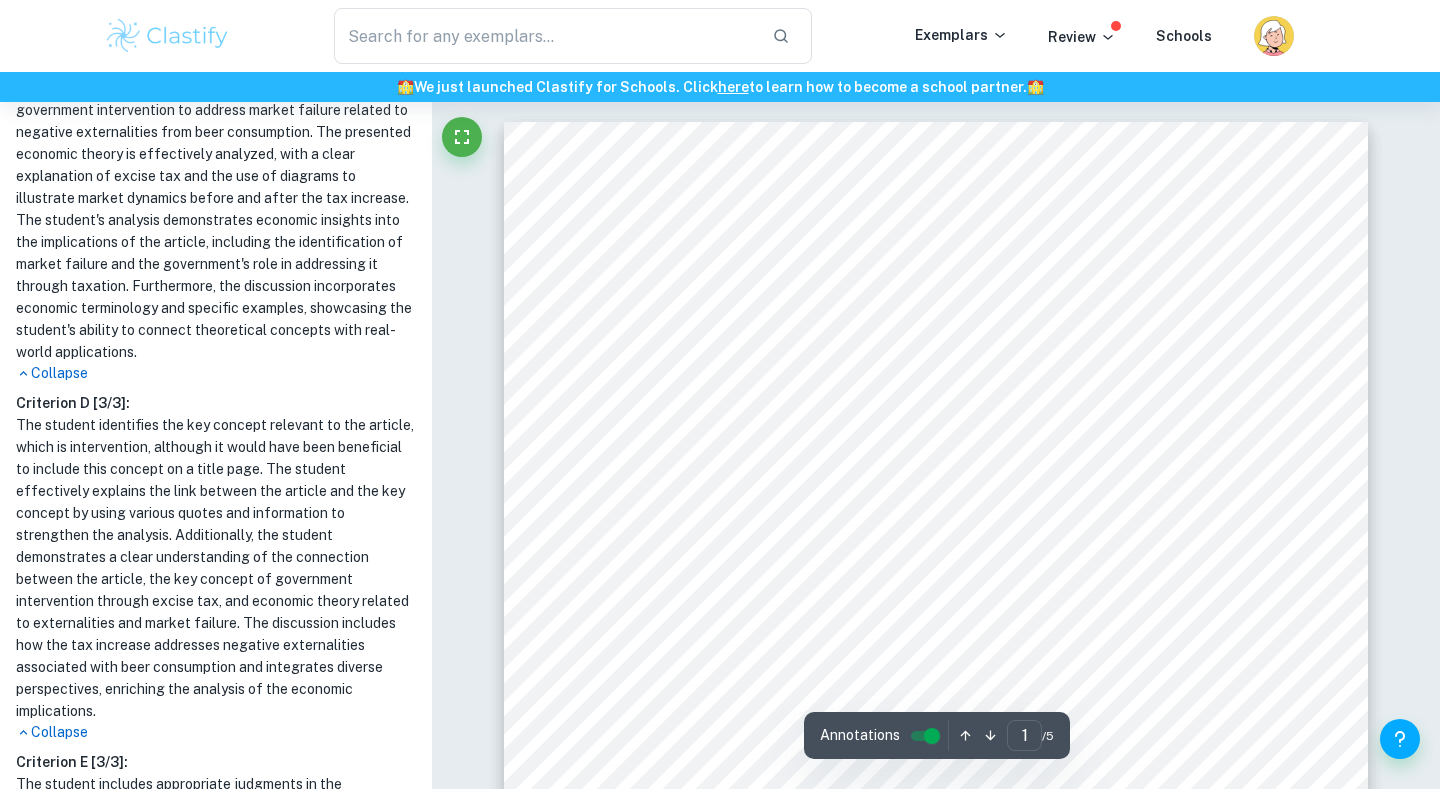click on "Collapse" at bounding box center (216, 732) 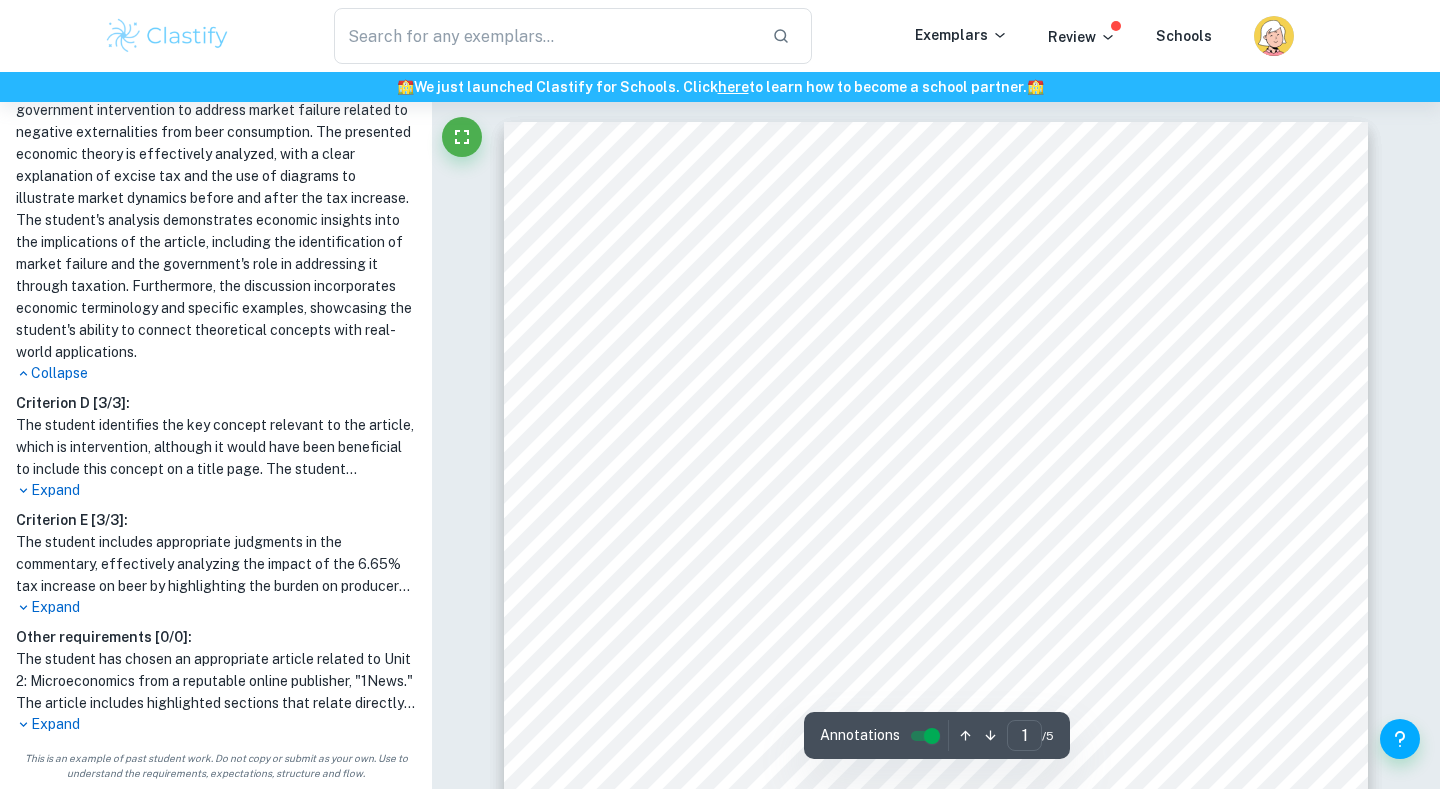 click on "Criterion A   [ 3 / 3 ]: The student has included two relevant diagrams in the commentary, which effectively illustrate the market for beer in New Zealand both pre- and post-tax increase. Each diagram is accurately labeled and free from mistakes, providing clarity on key concepts such as the impact of taxes on marginal private and social benefits. Additionally, the student presents explanations alongside the diagrams that clearly articulate their content and relevance, connecting them to the broader discussion of market failure and the effects of tax on supply and demand. Overall, the work demonstrates a thorough understanding of the chosen concept and topic. Expand Criterion B   [ 1 / 2 ]: Collapse Criterion C   [ 3 / 3 ]: Collapse Criterion D   [ 3 / 3 ]: Expand Criterion E   [ 3 / 3 ]: Expand Other requirements   [ 0 / 0 ]: Expand" at bounding box center [216, 168] 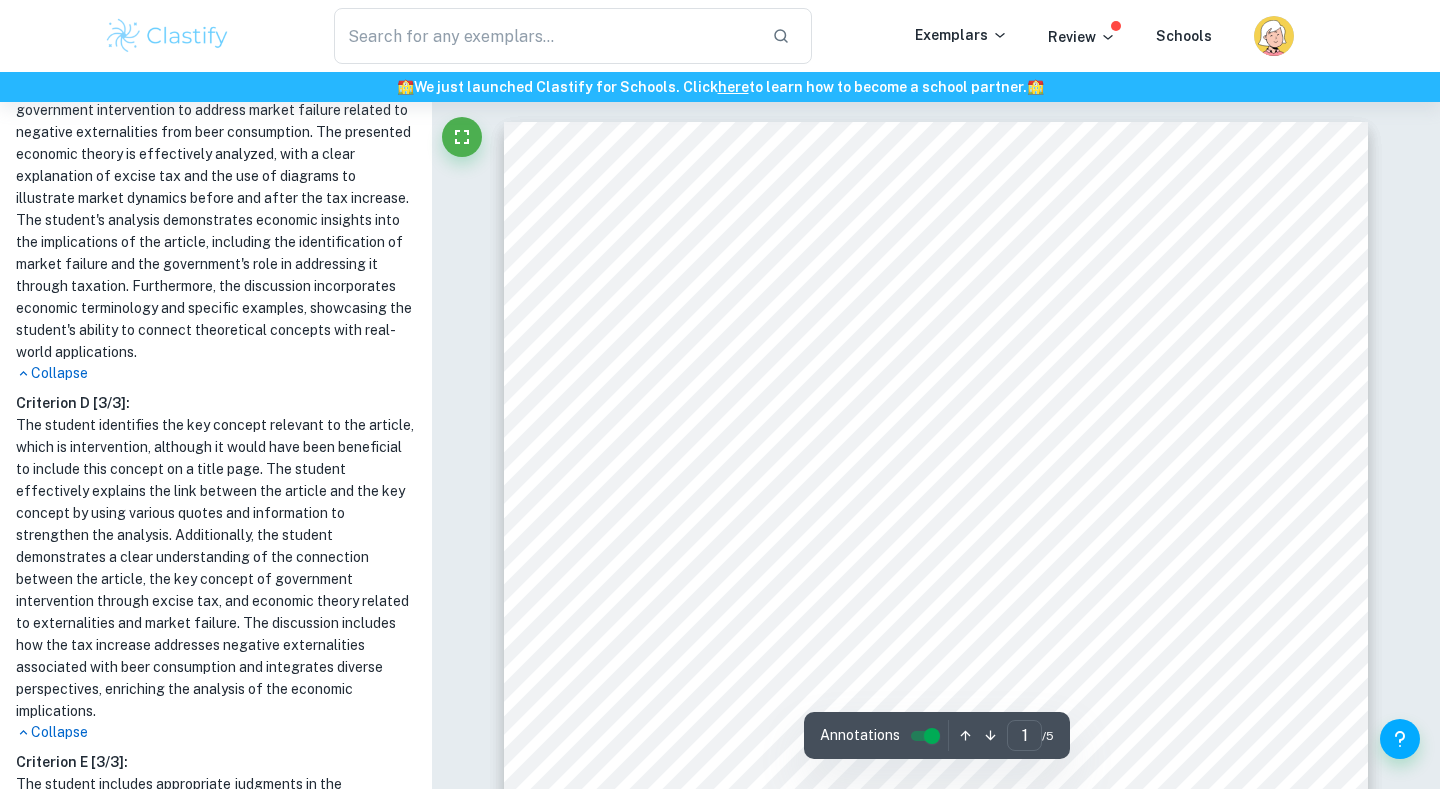 click on "The student identifies the key concept relevant to the article, which is intervention, although it would have been beneficial to include this concept on a title page. The student effectively explains the link between the article and the key concept by using various quotes and information to strengthen the analysis. Additionally, the student demonstrates a clear understanding of the connection between the article, the key concept of government intervention through excise tax, and economic theory related to externalities and market failure. The discussion includes how the tax increase addresses negative externalities associated with beer consumption and integrates diverse perspectives, enriching the analysis of the economic implications." at bounding box center [216, 568] 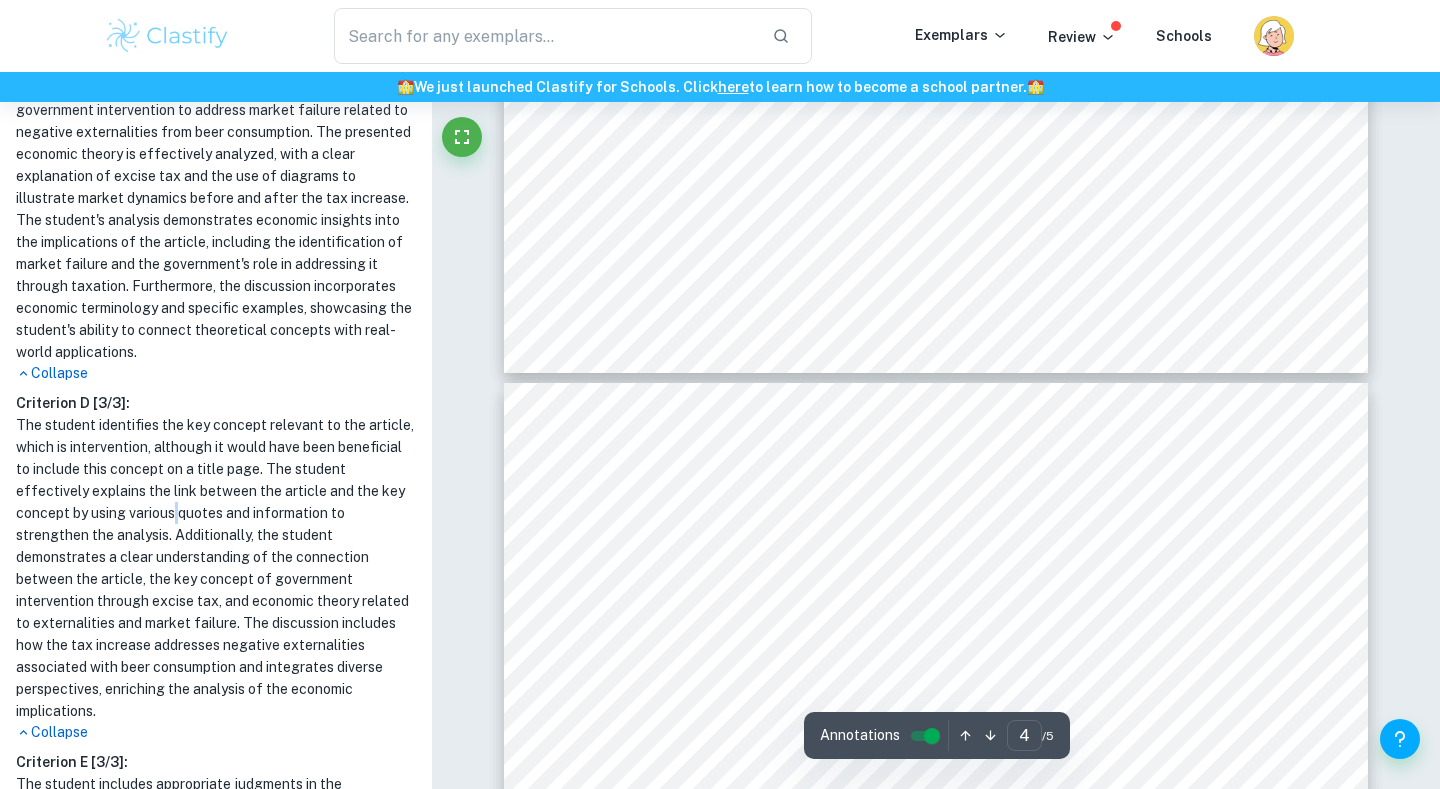 type on "3" 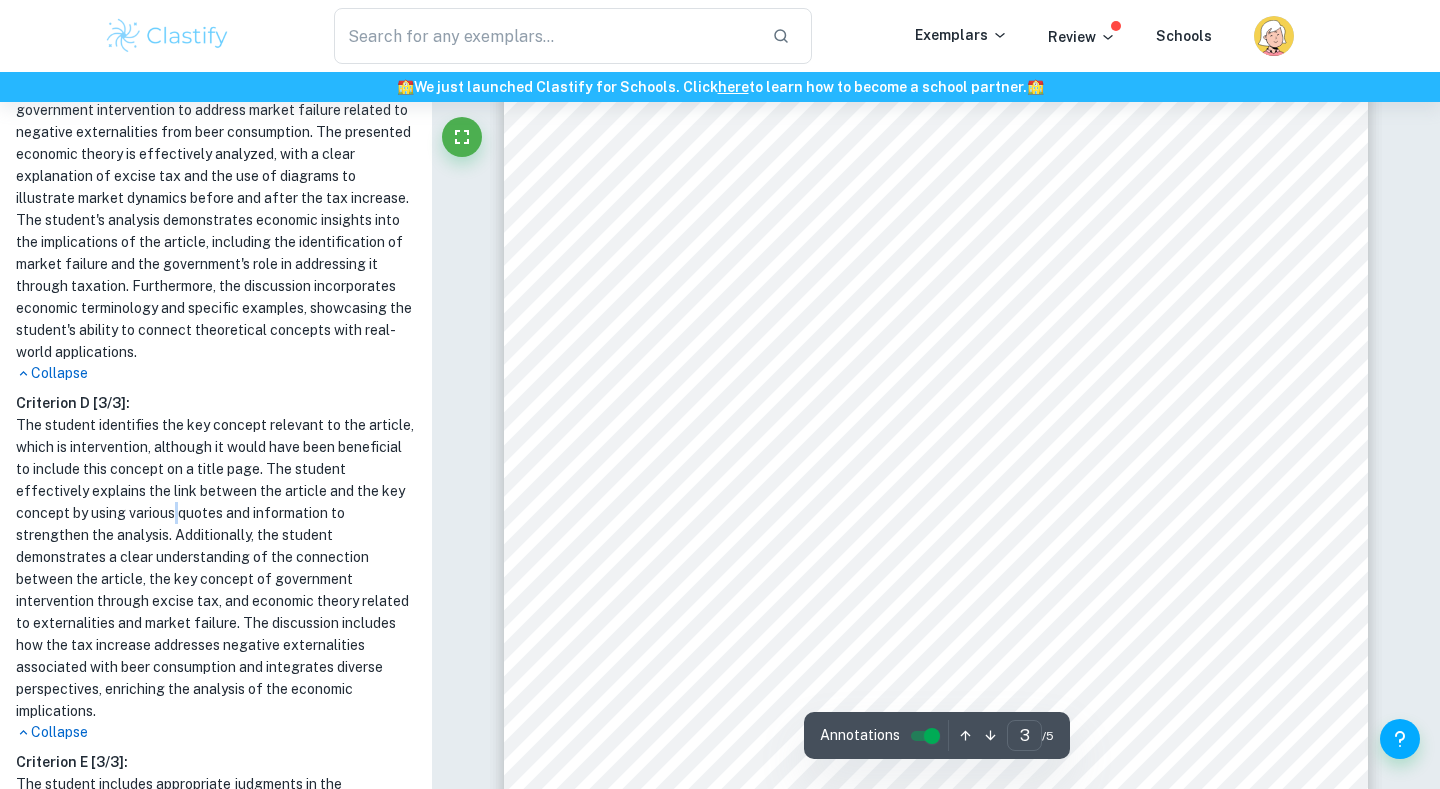 scroll, scrollTop: 2672, scrollLeft: 0, axis: vertical 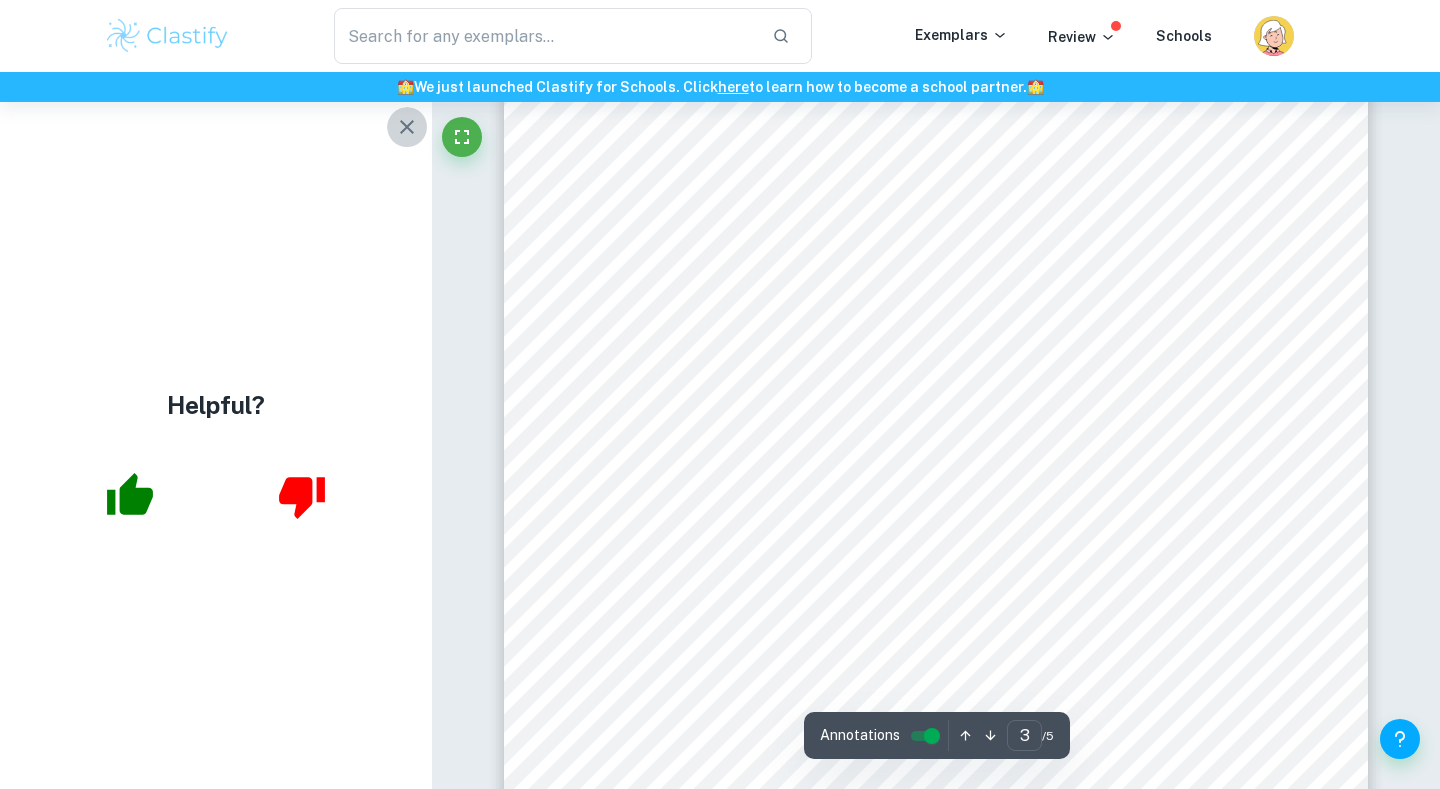 click 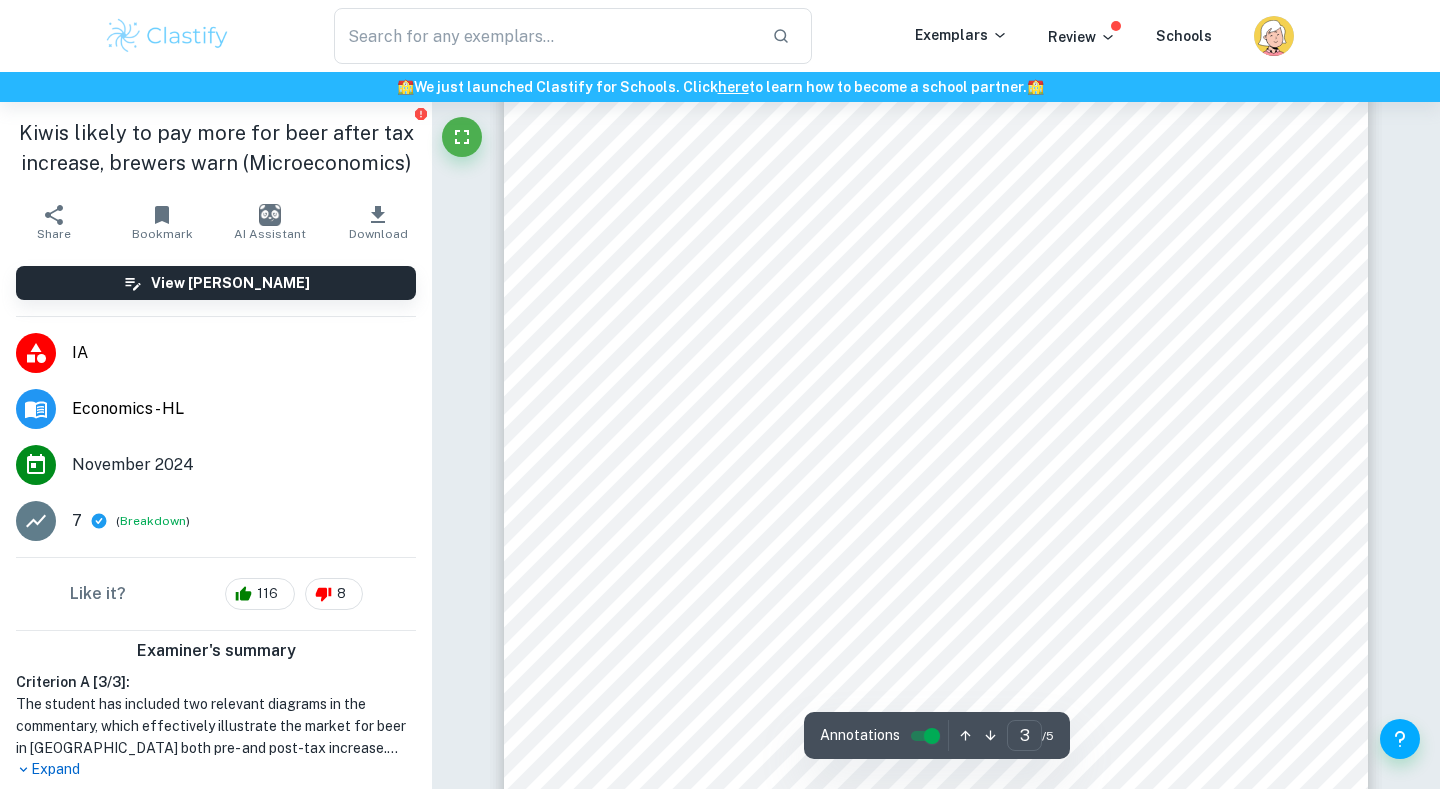 scroll, scrollTop: 3318, scrollLeft: 0, axis: vertical 